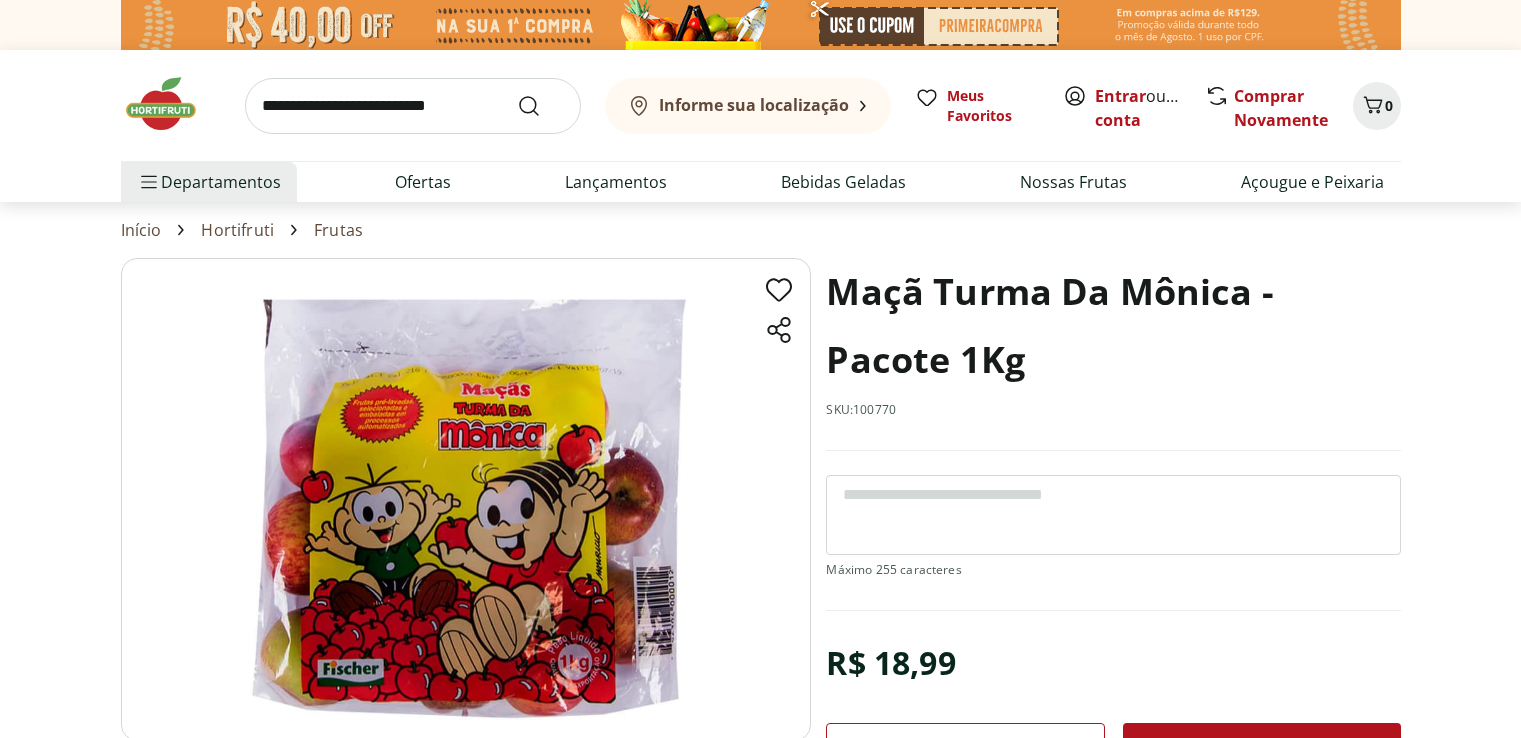scroll, scrollTop: 0, scrollLeft: 0, axis: both 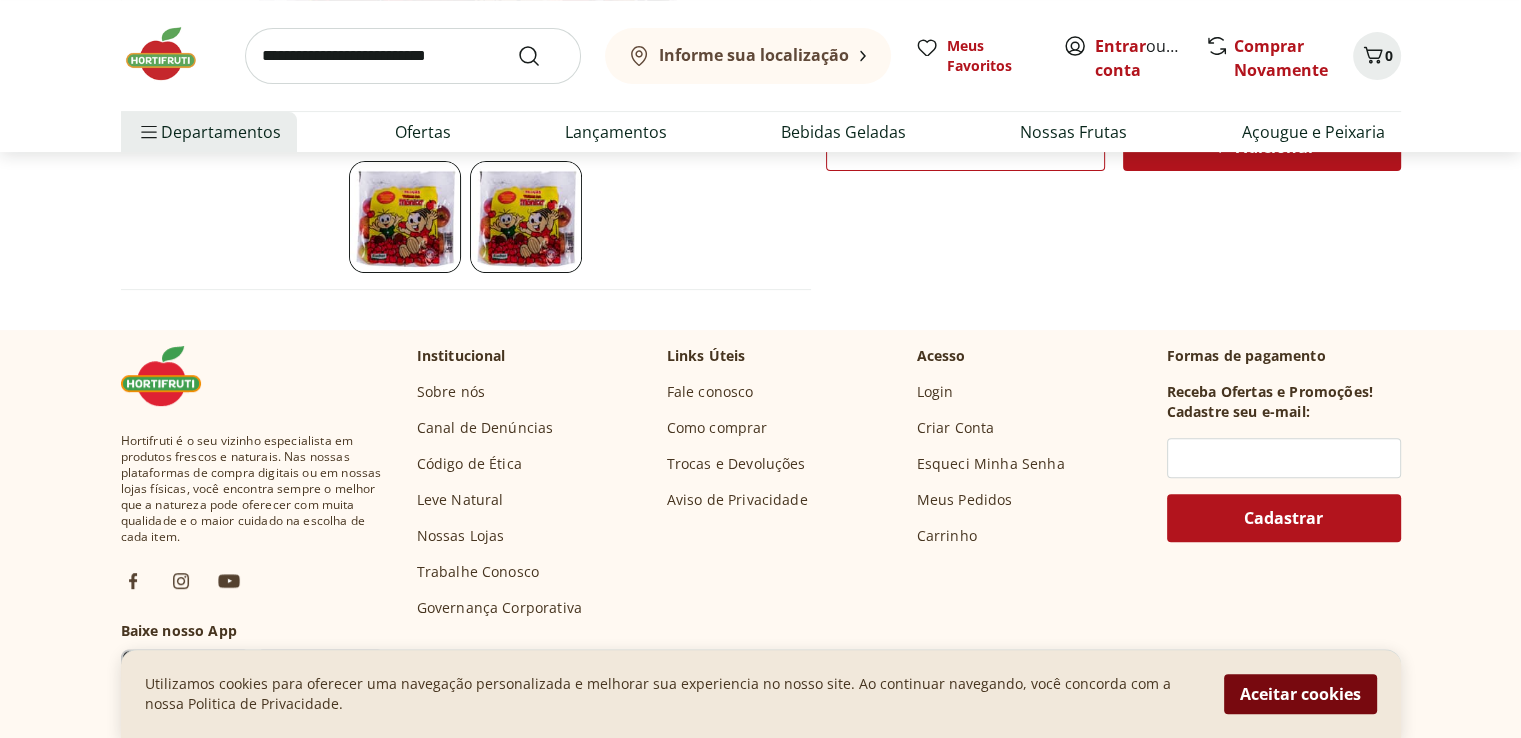 click on "Aceitar cookies" at bounding box center [1300, 694] 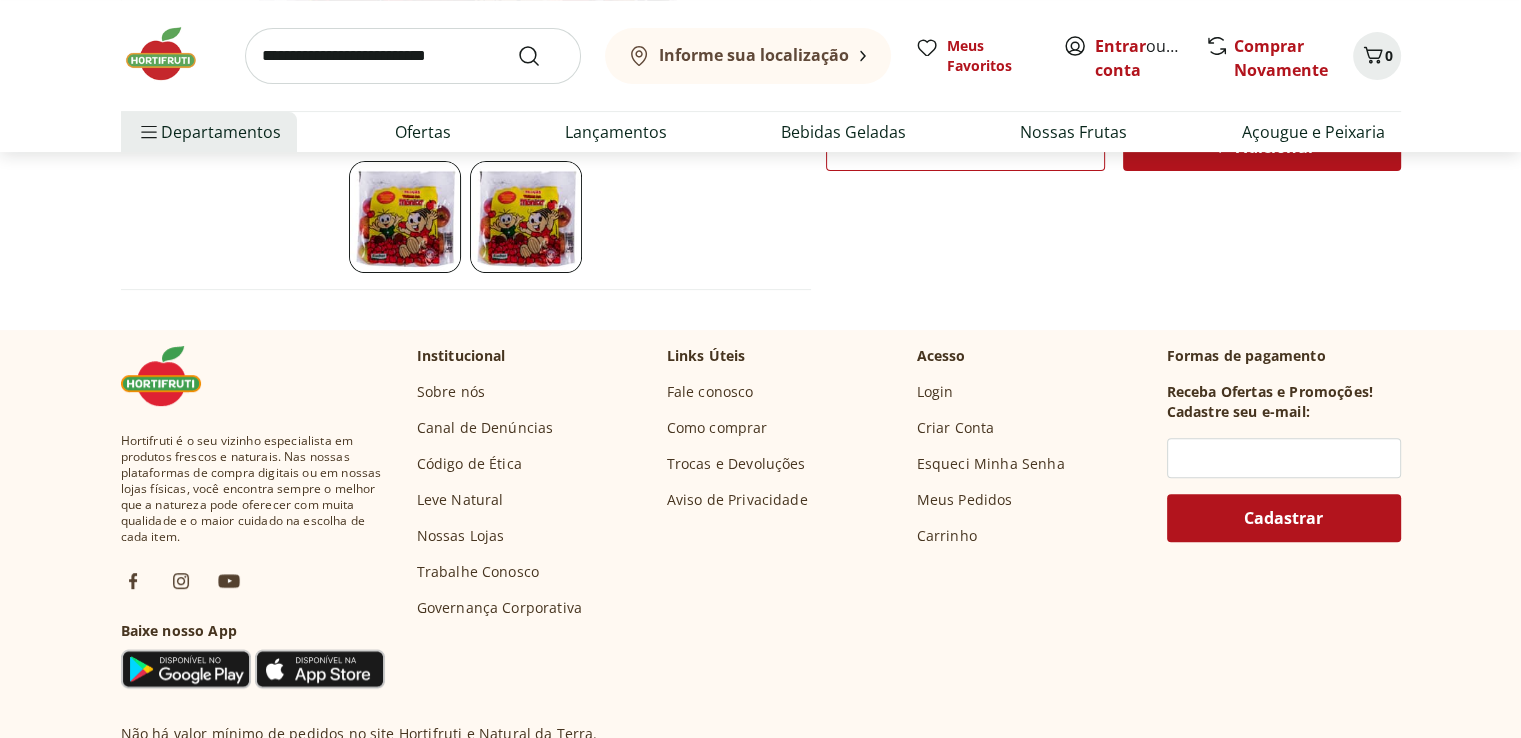 scroll, scrollTop: 200, scrollLeft: 0, axis: vertical 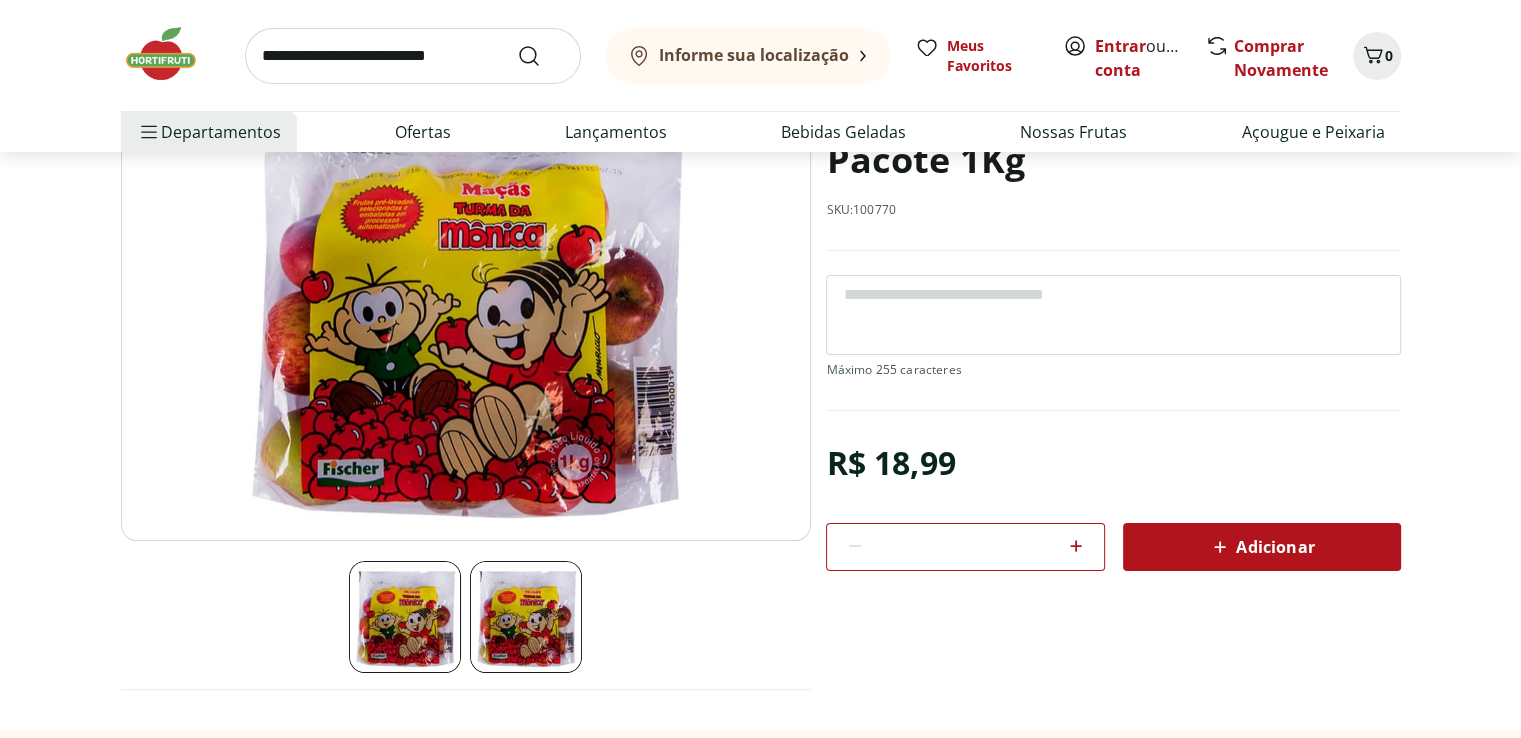 click at bounding box center (526, 617) 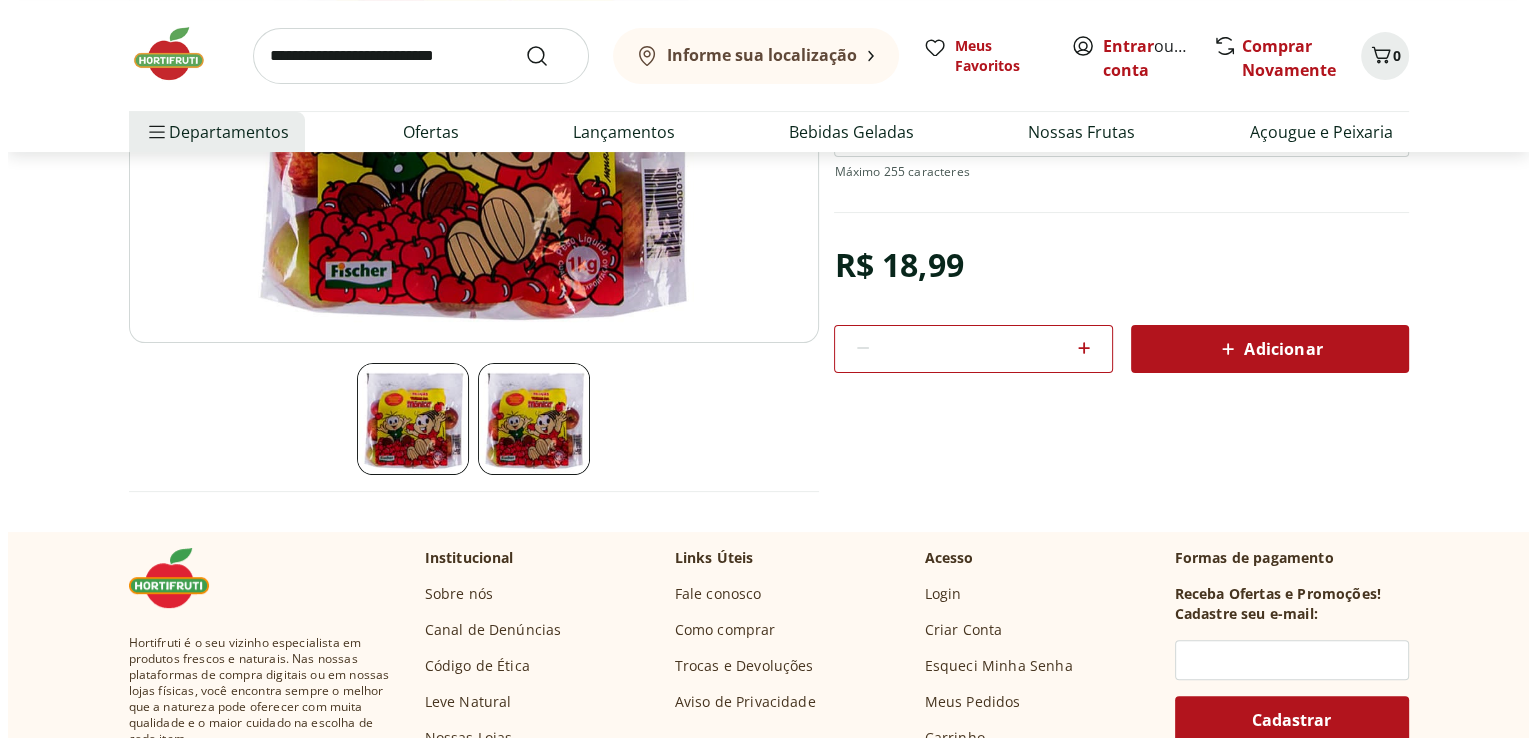 scroll, scrollTop: 400, scrollLeft: 0, axis: vertical 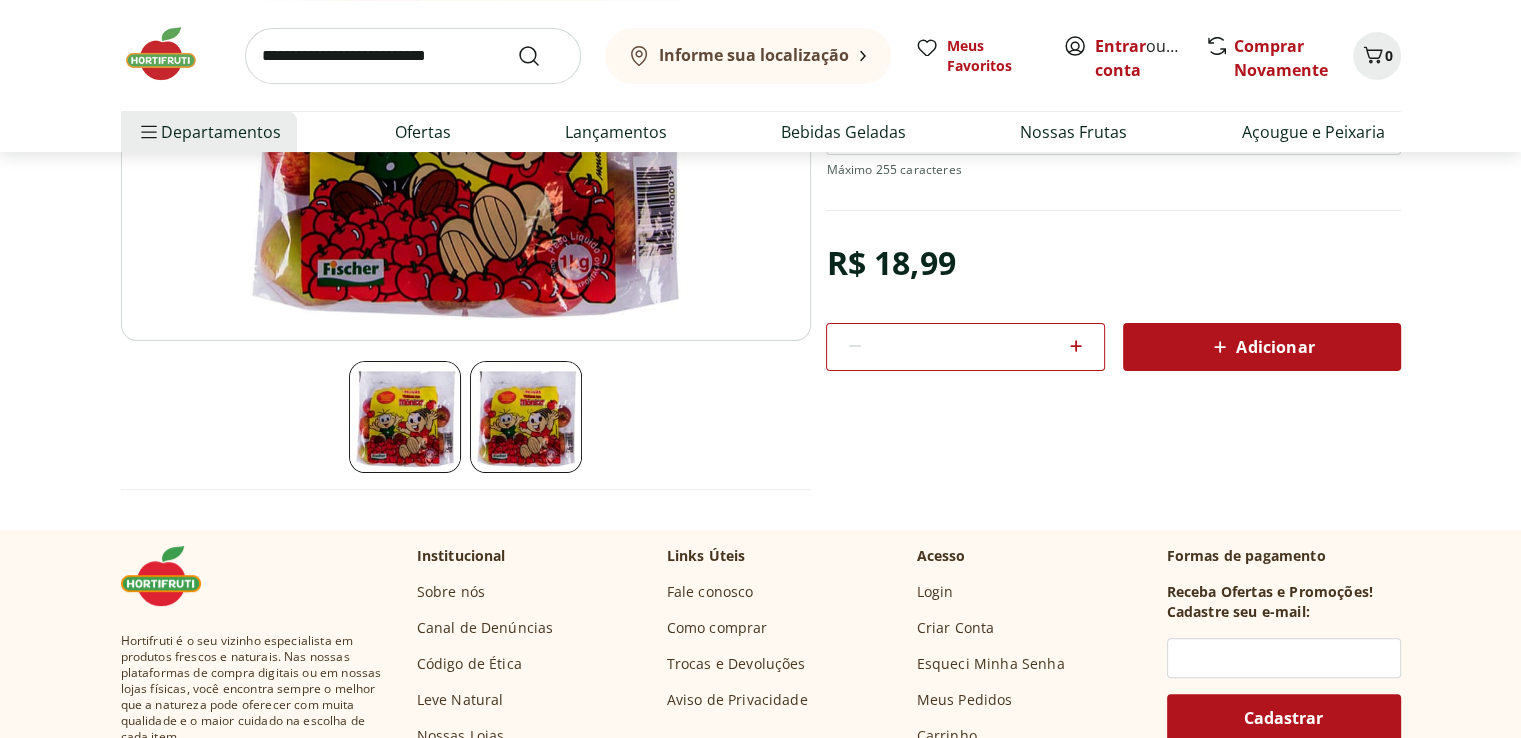 click 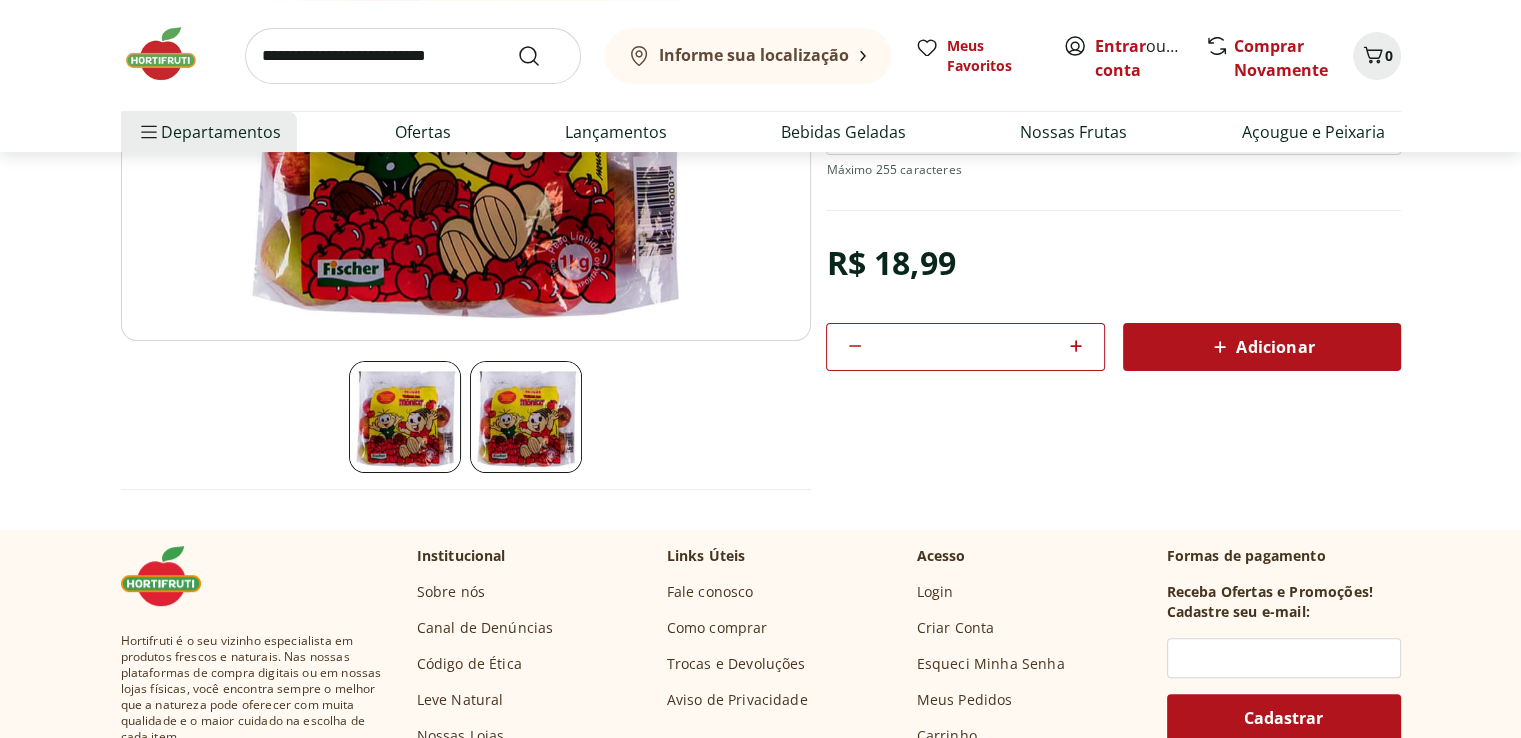click 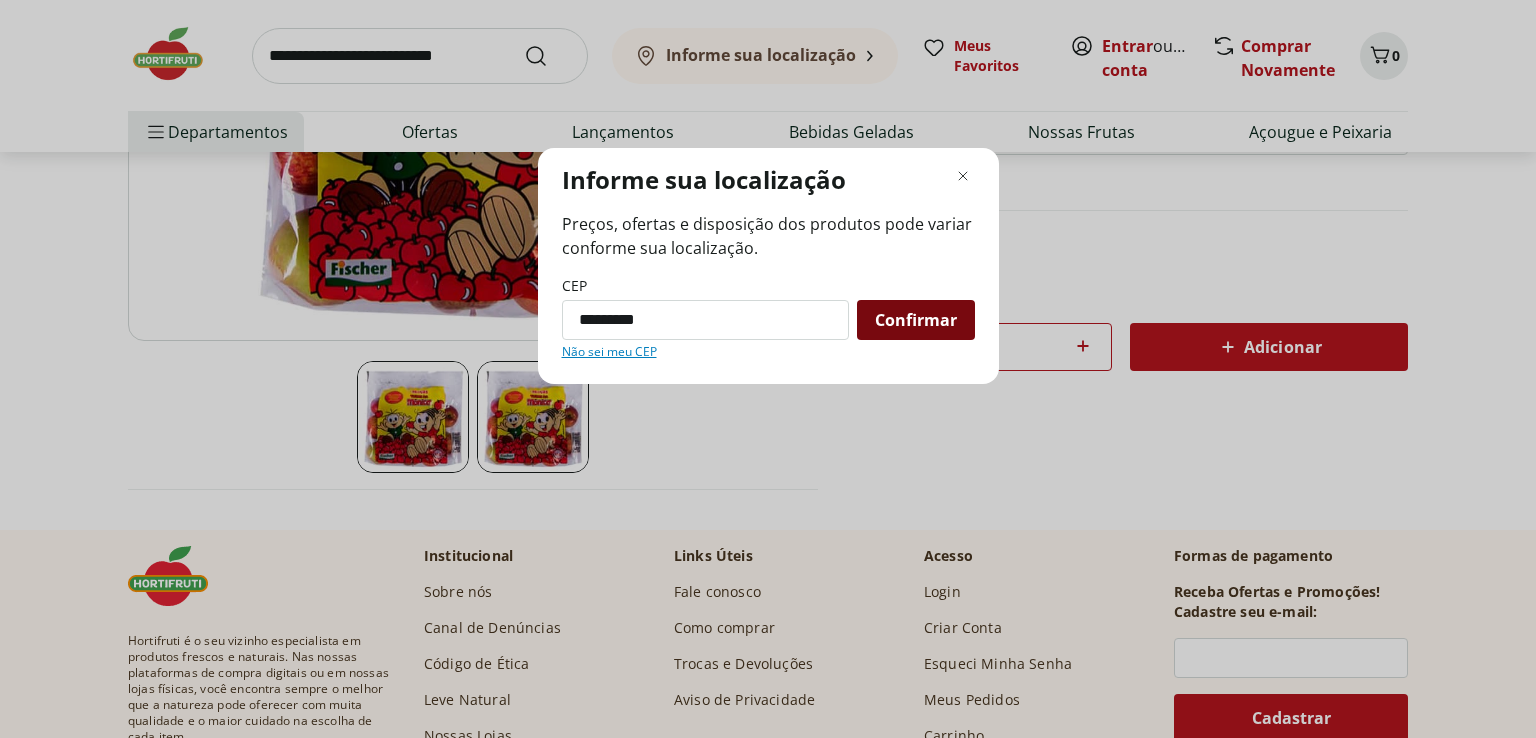 type on "*********" 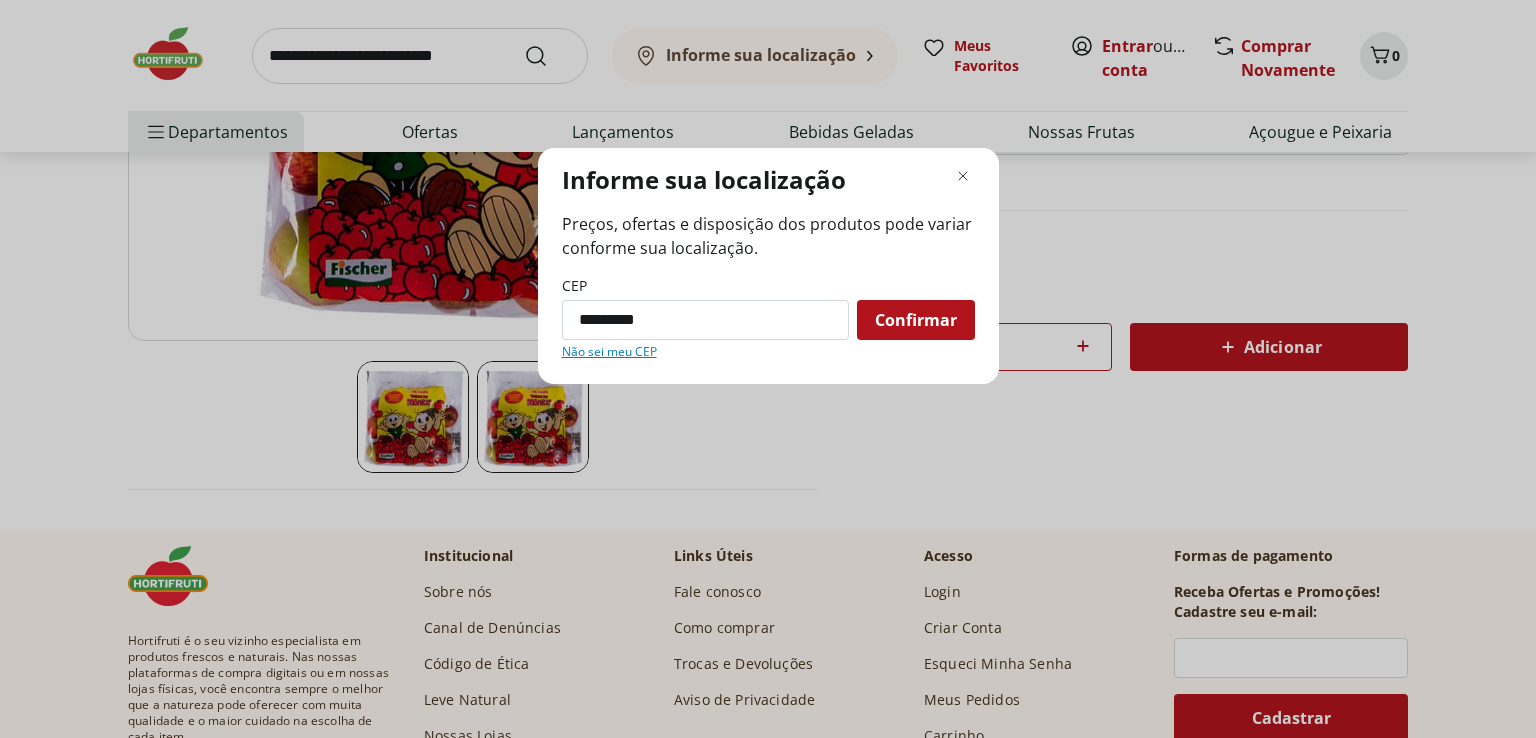 click on "Confirmar" at bounding box center (916, 320) 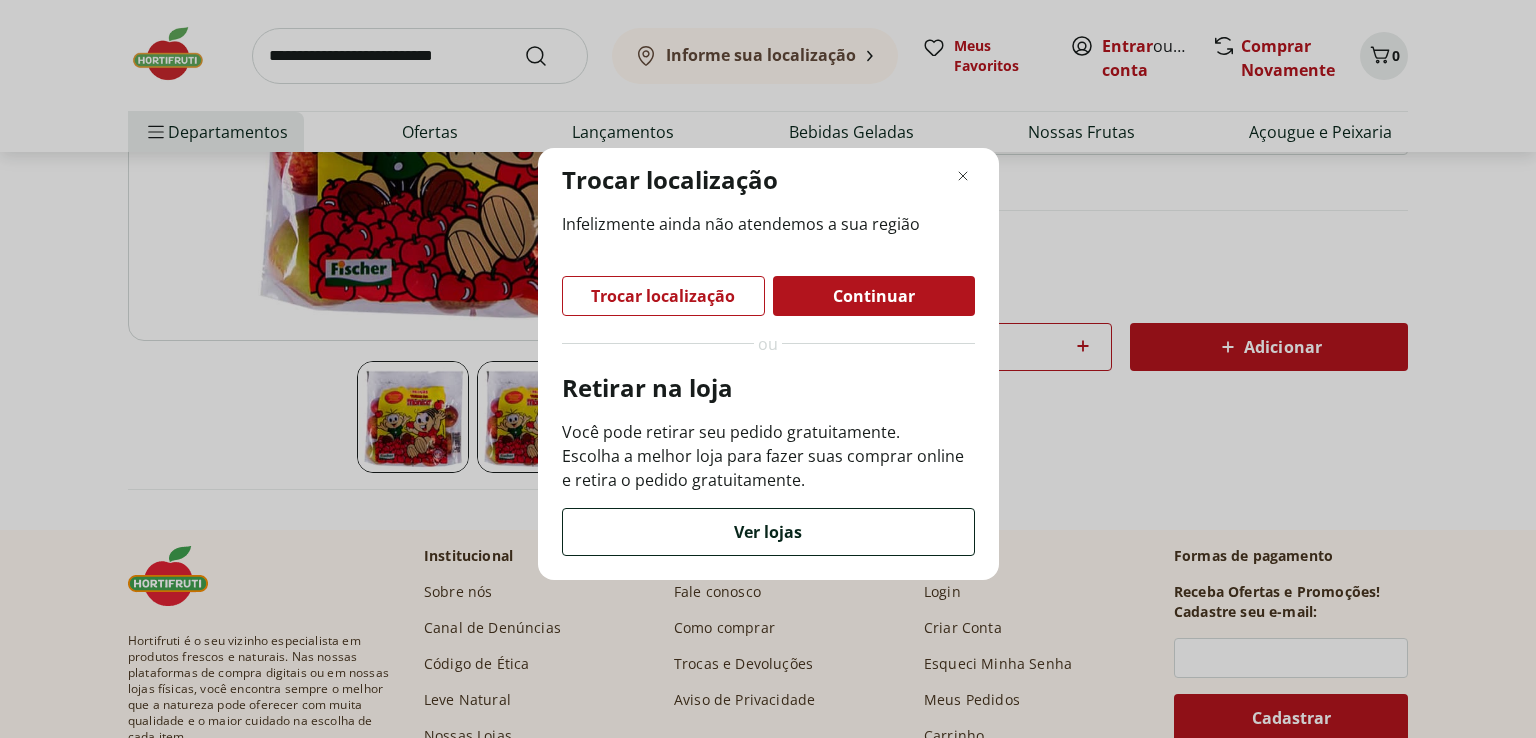 click on "Ver lojas" at bounding box center (768, 532) 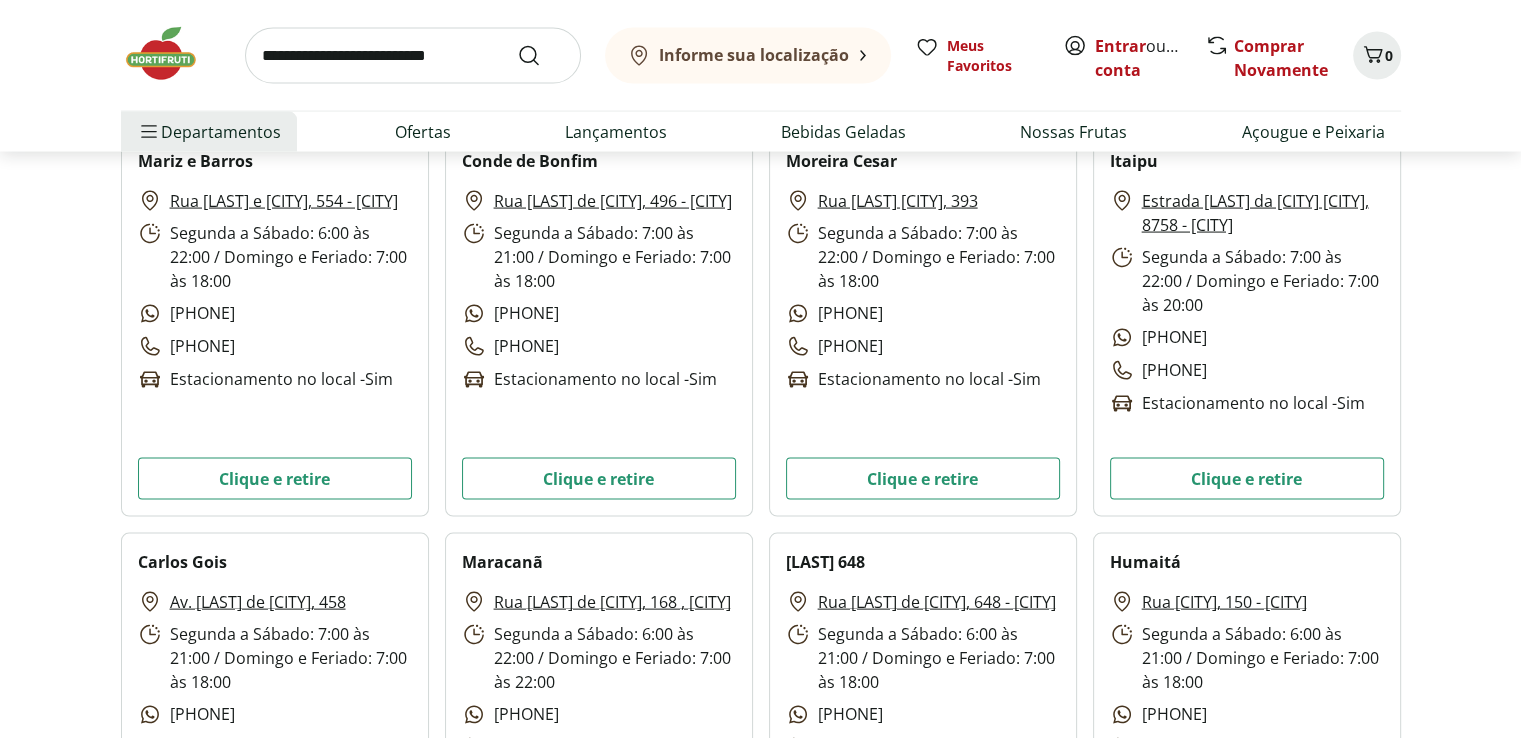 scroll, scrollTop: 4700, scrollLeft: 0, axis: vertical 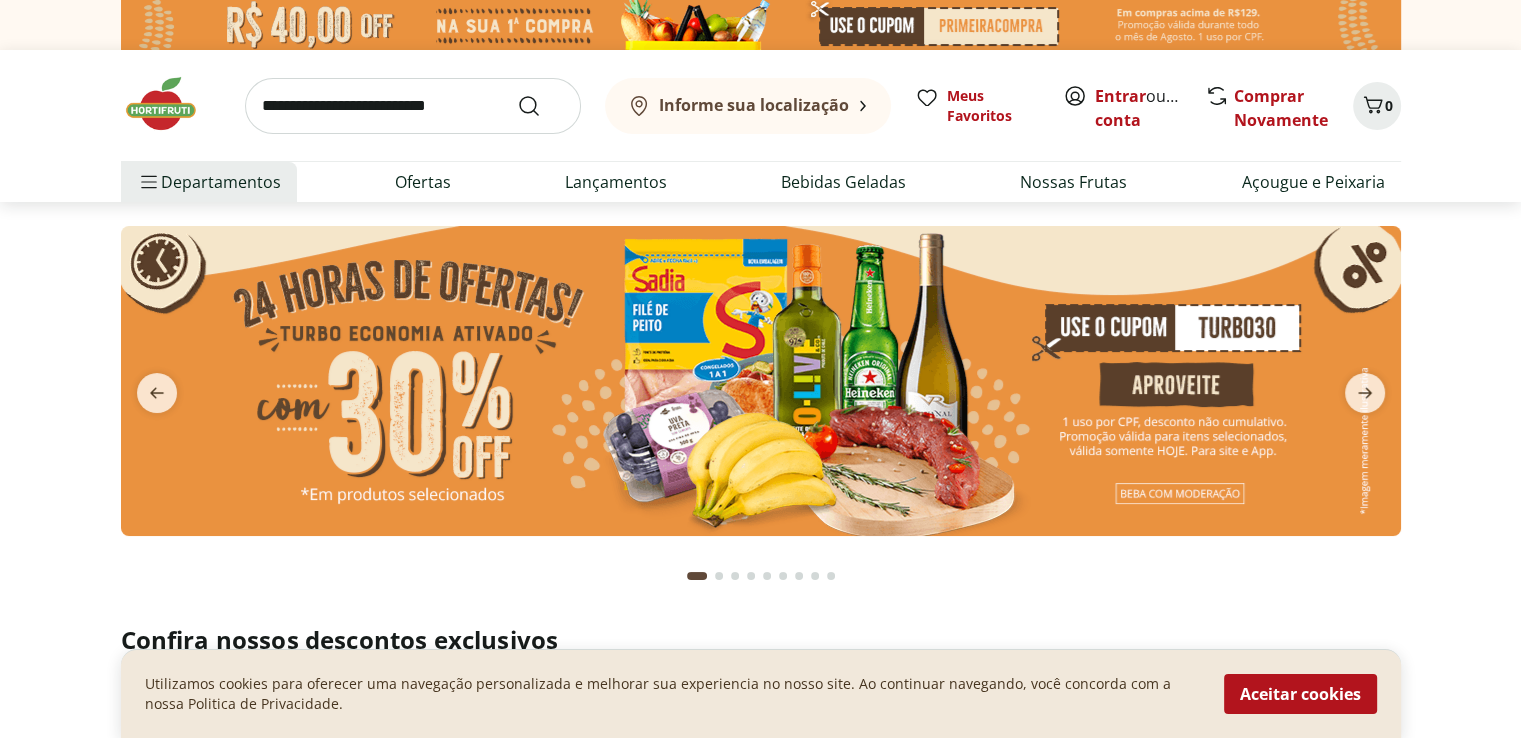 click on "Aceitar cookies" at bounding box center [1300, 694] 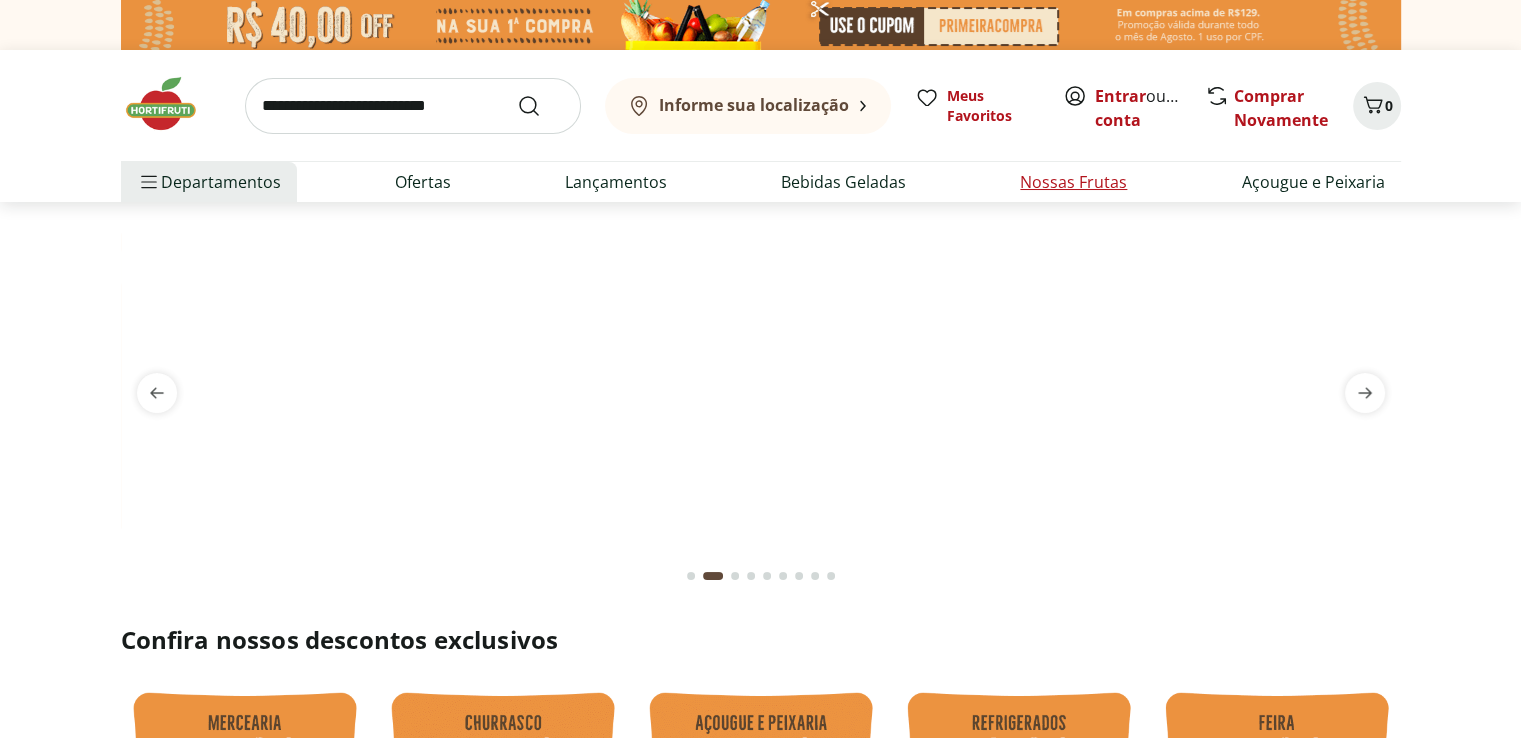 click on "Nossas Frutas" at bounding box center (1073, 182) 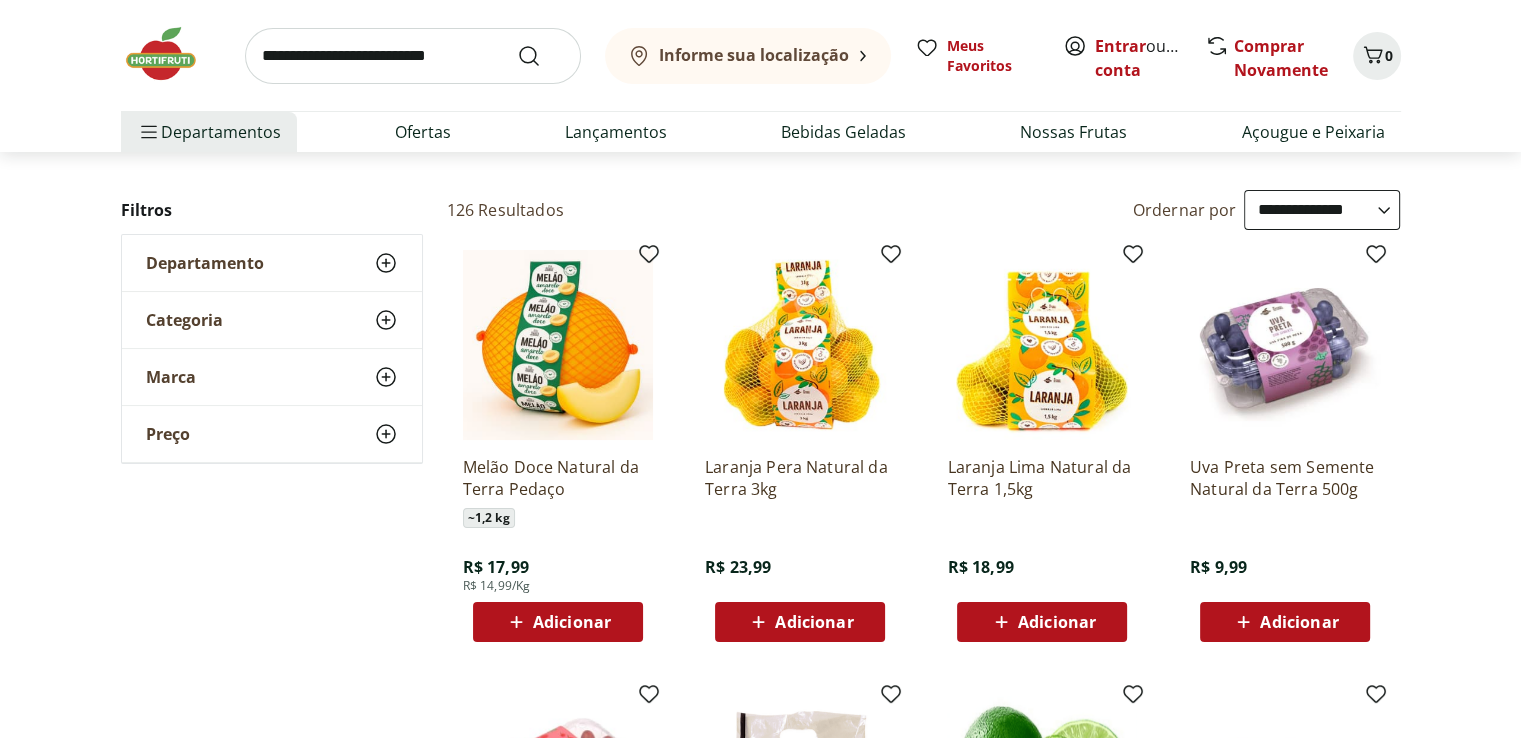 scroll, scrollTop: 0, scrollLeft: 0, axis: both 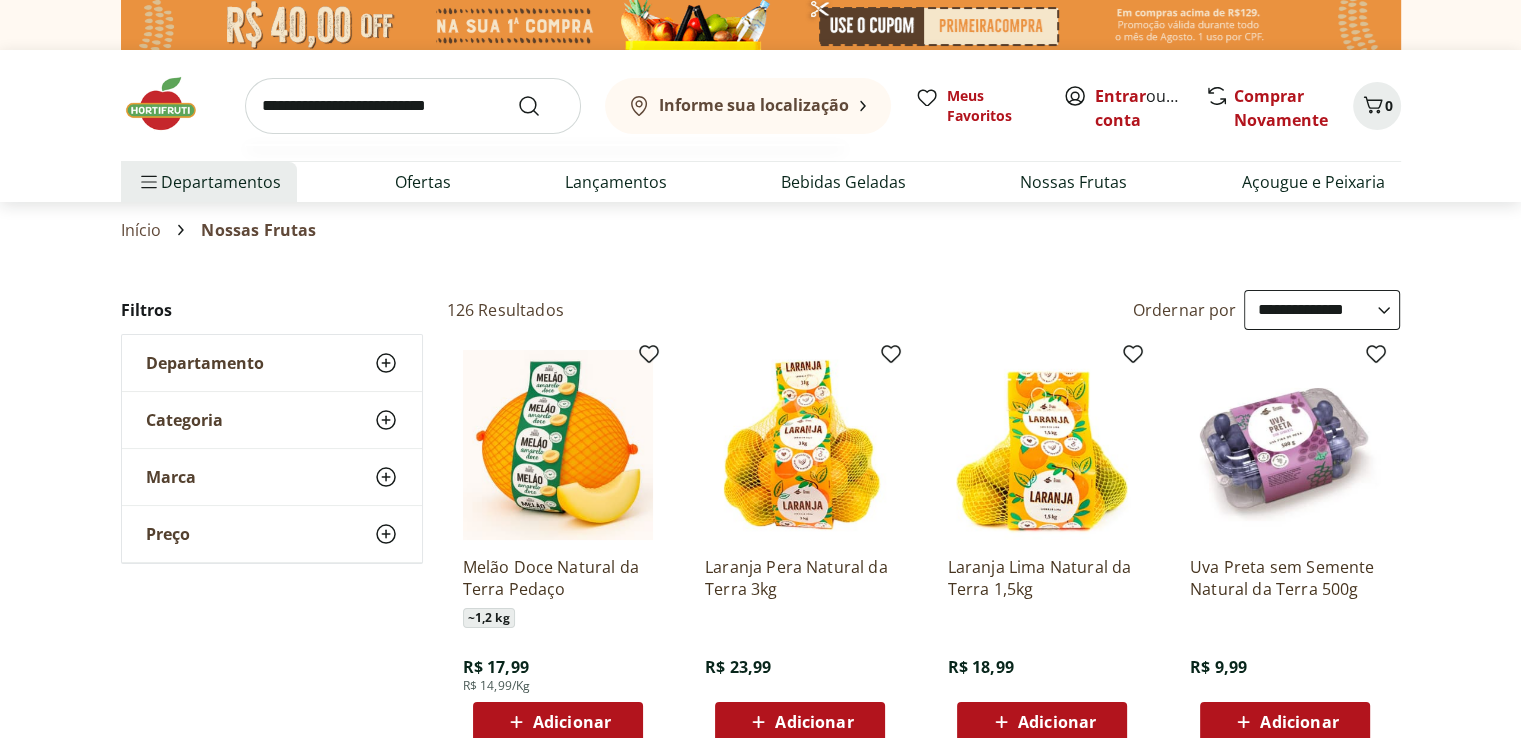 click at bounding box center [413, 106] 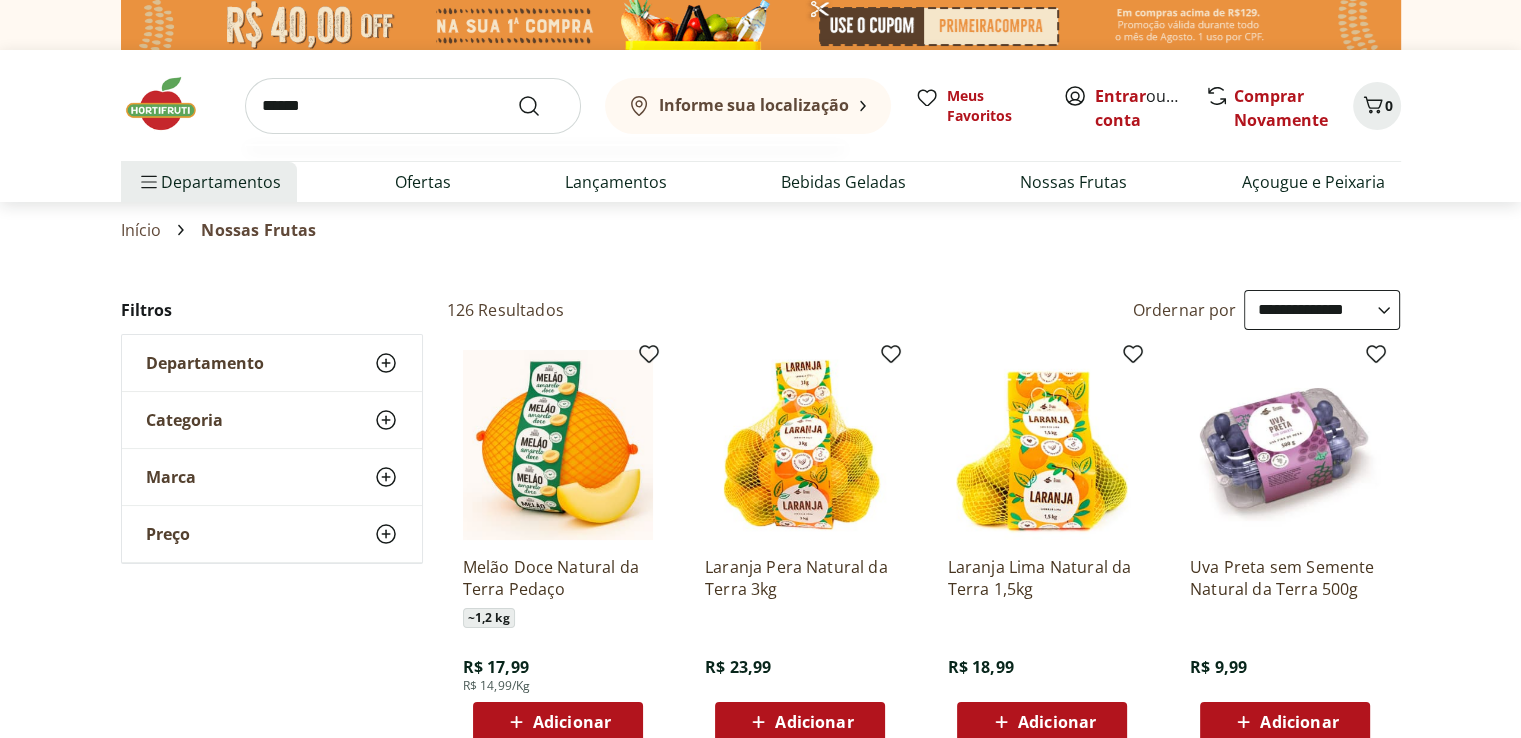 type on "******" 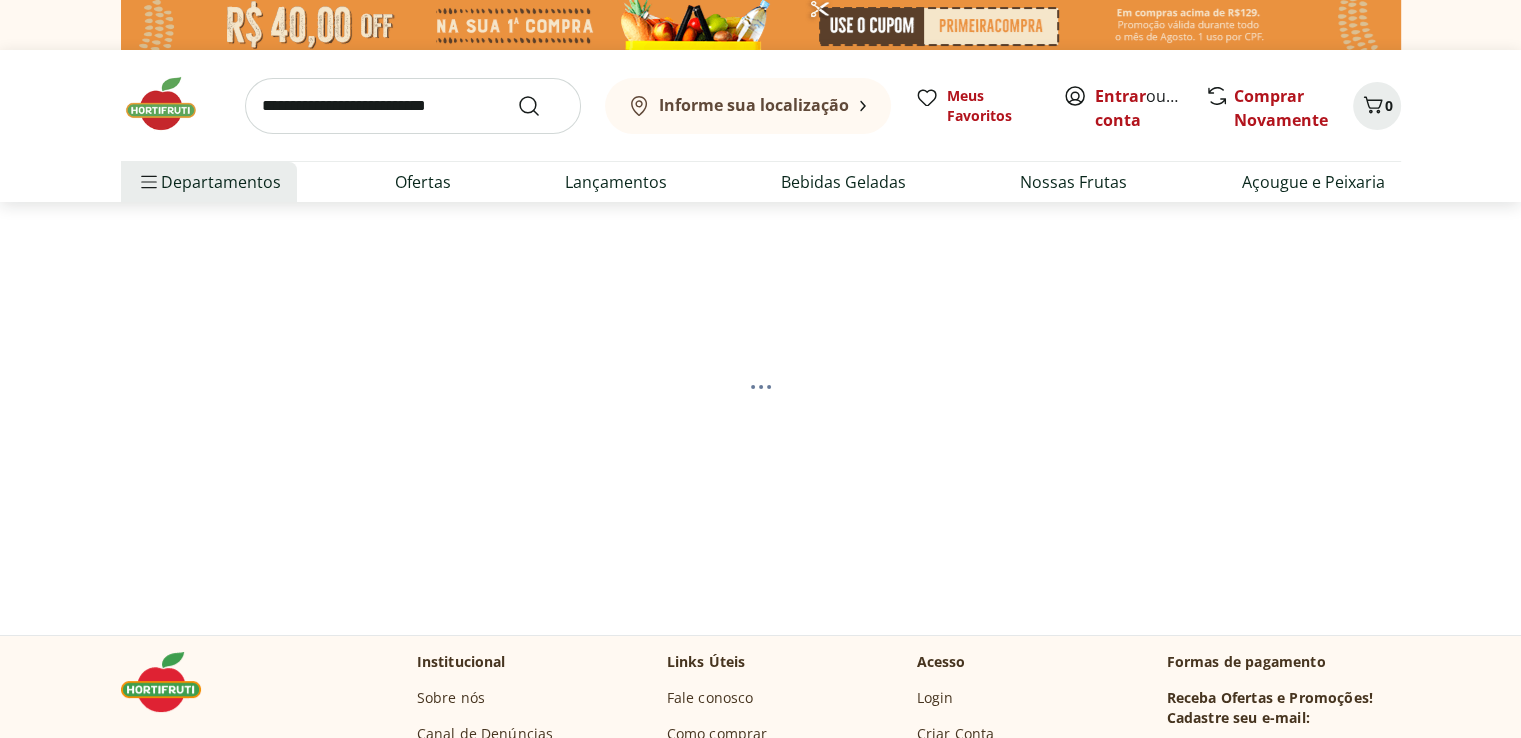 select on "**********" 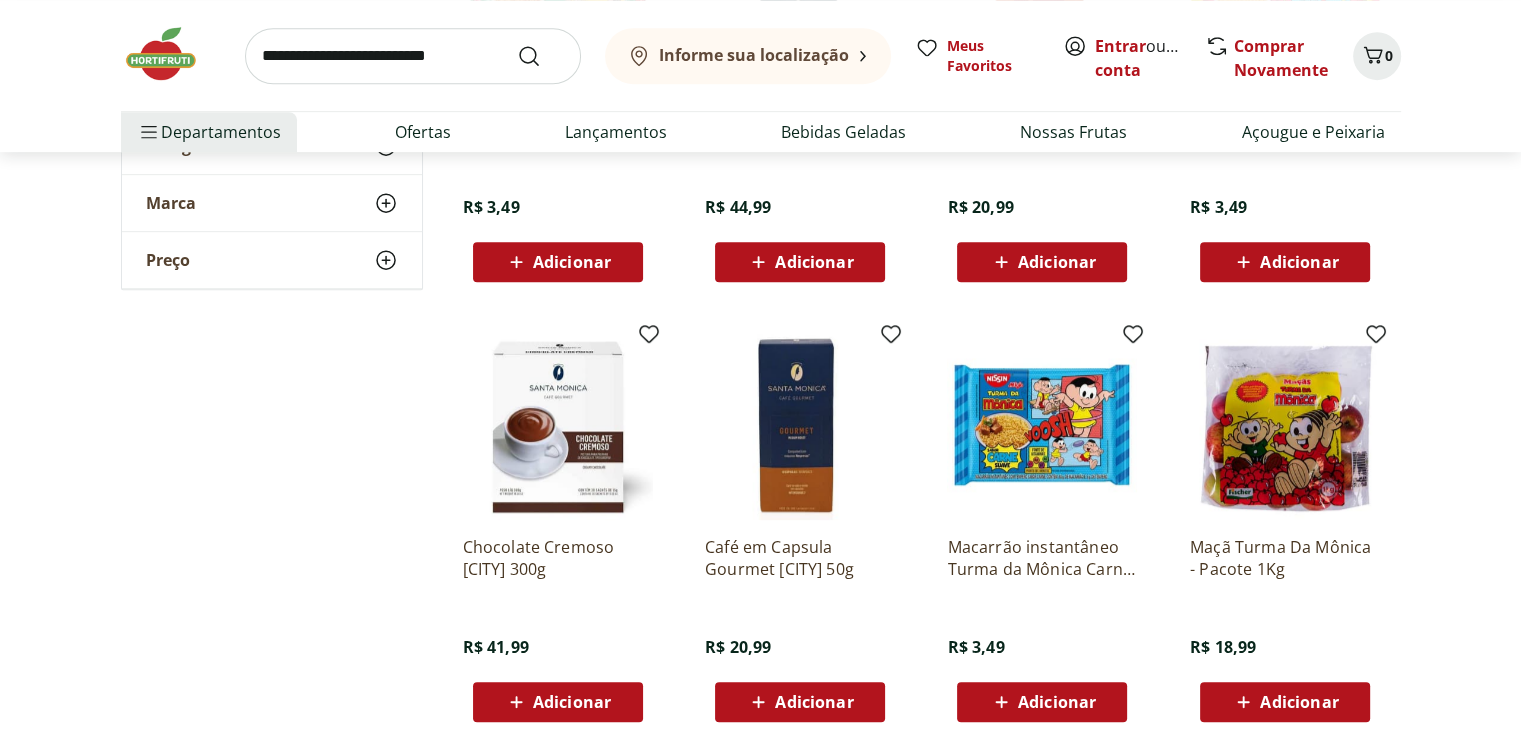 scroll, scrollTop: 1000, scrollLeft: 0, axis: vertical 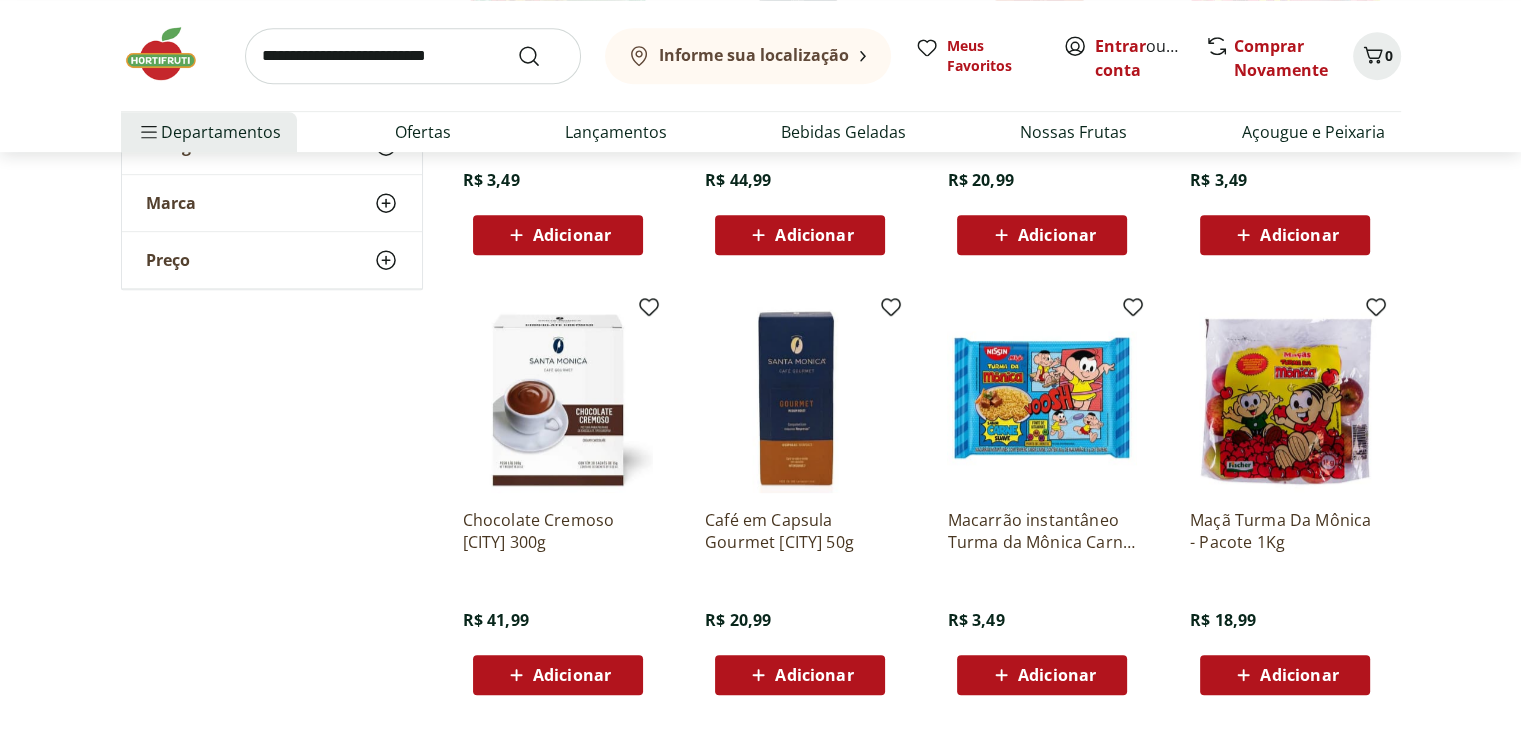 click at bounding box center (1285, 398) 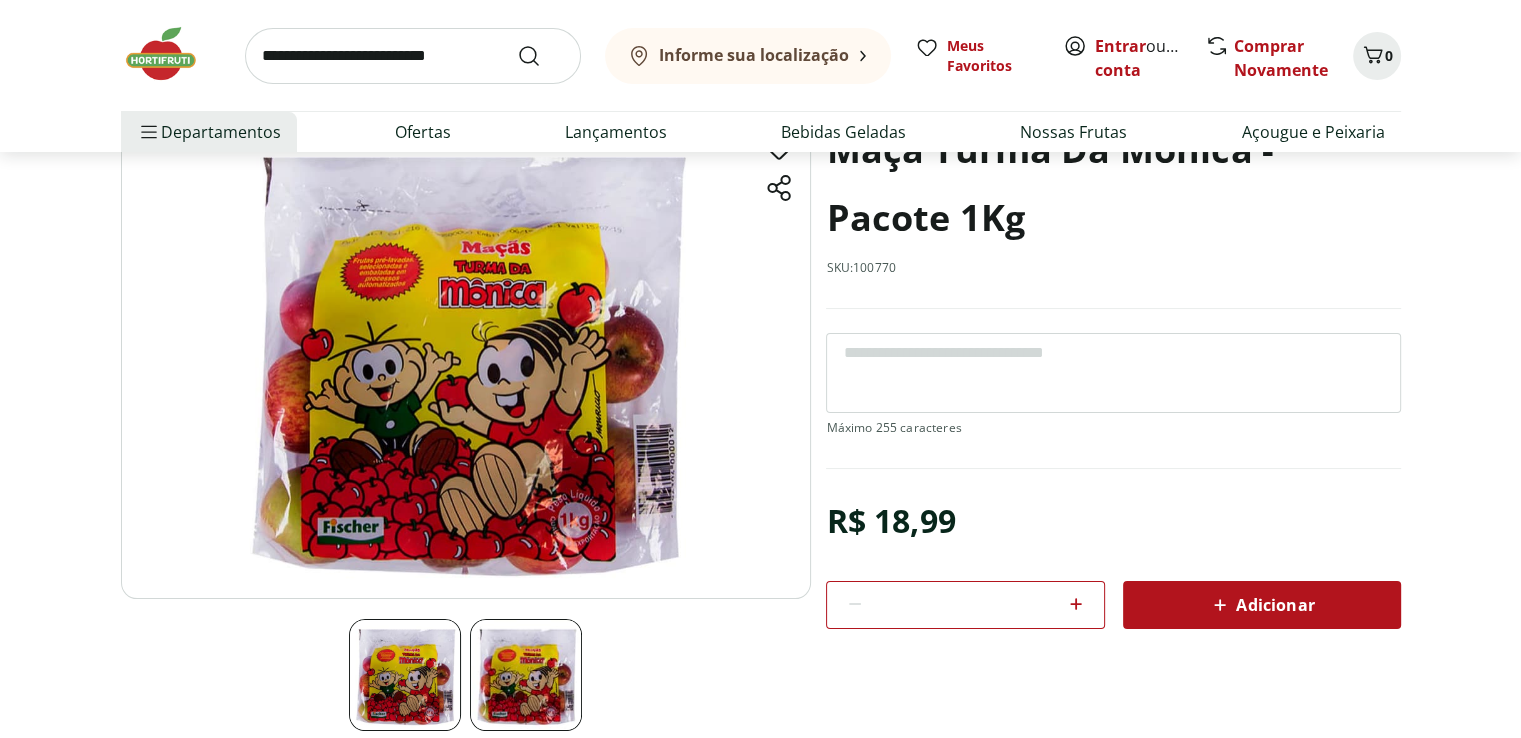 scroll, scrollTop: 0, scrollLeft: 0, axis: both 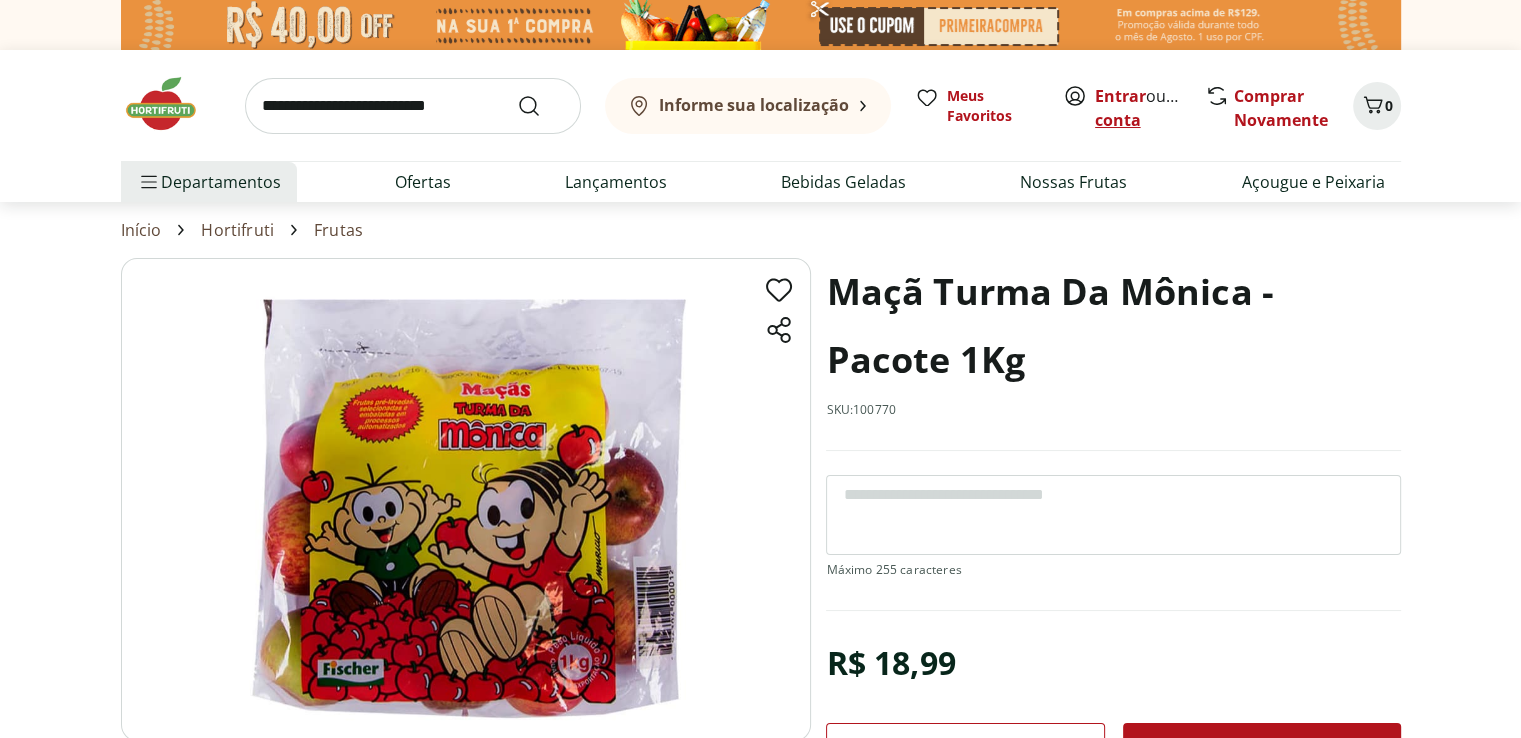click on "Criar conta" at bounding box center [1150, 108] 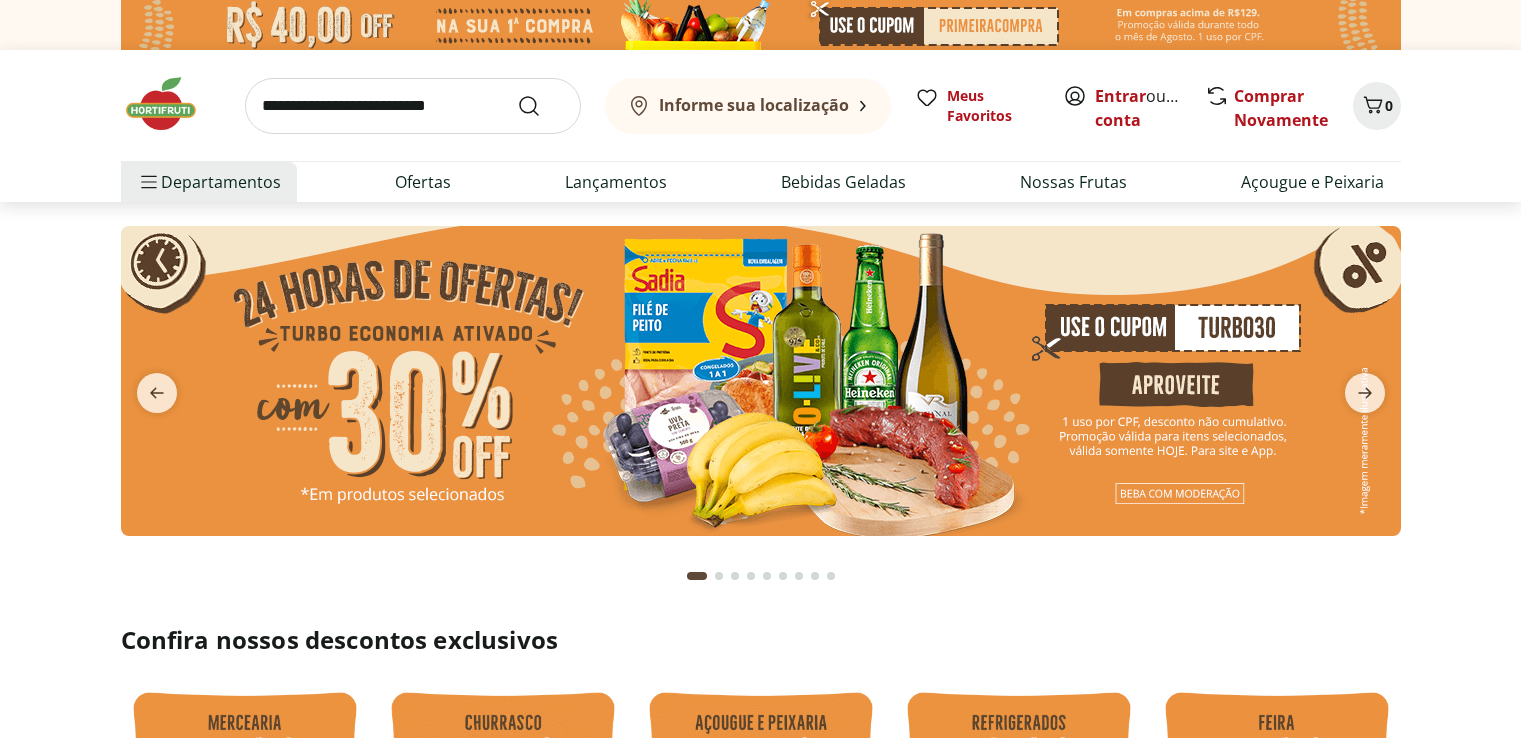 scroll, scrollTop: 0, scrollLeft: 0, axis: both 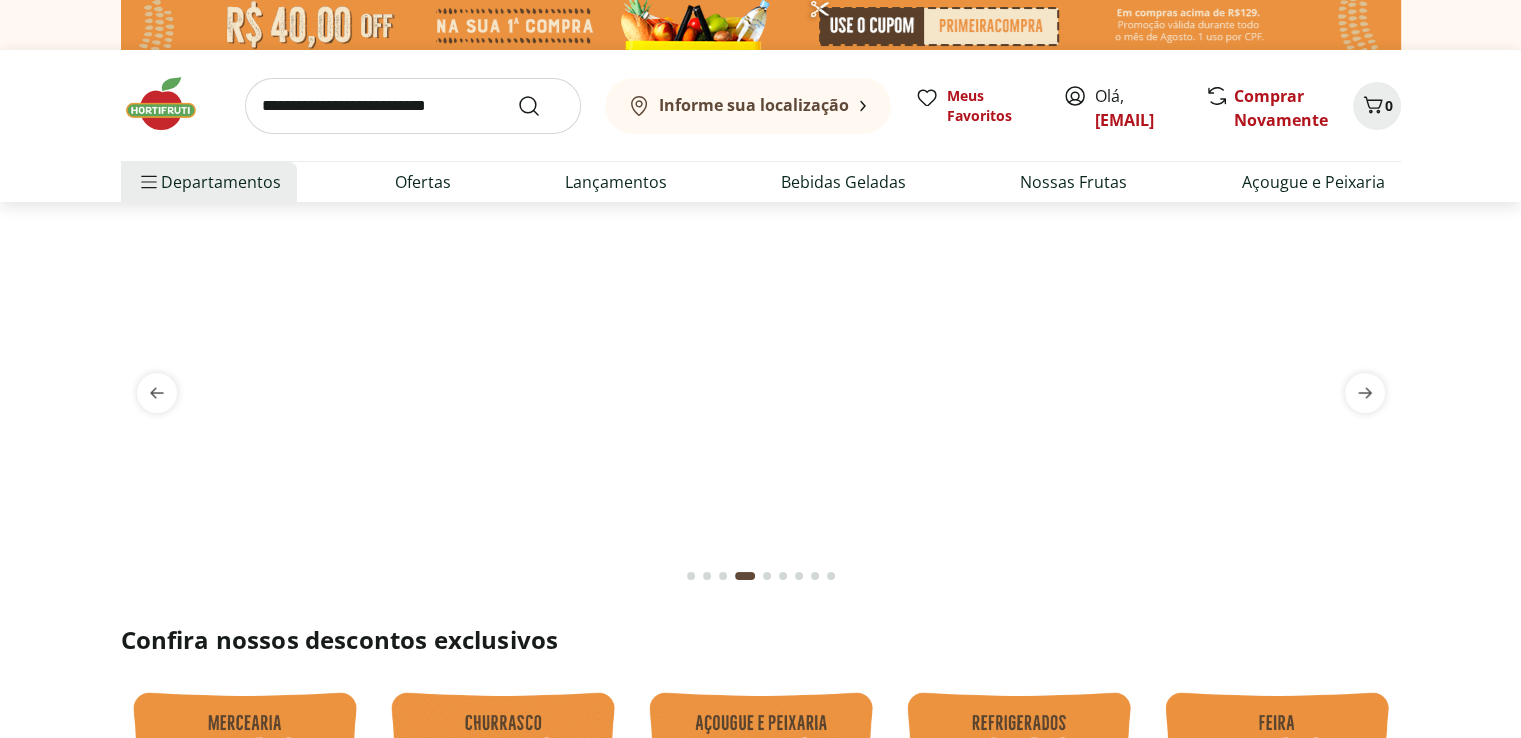 click at bounding box center [413, 106] 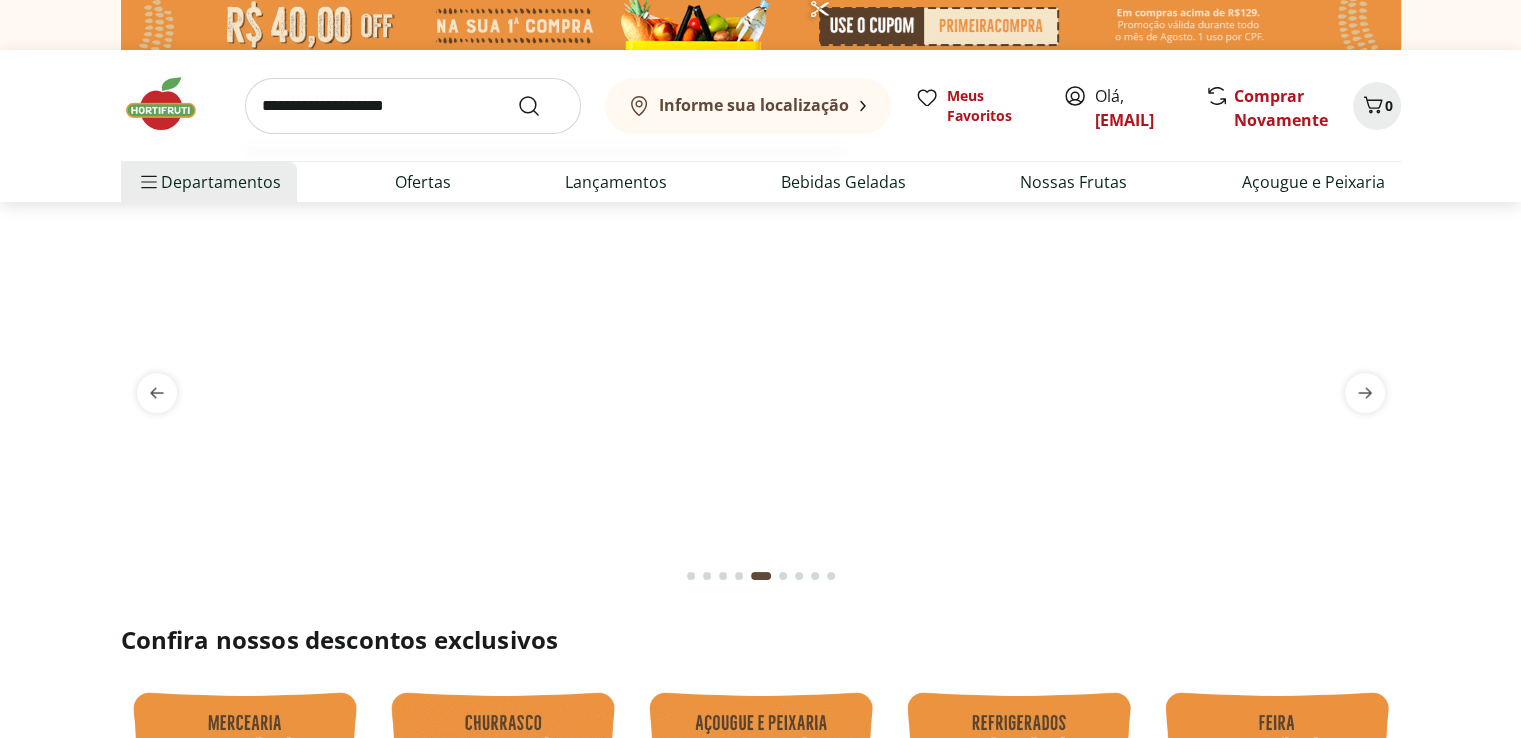type on "**********" 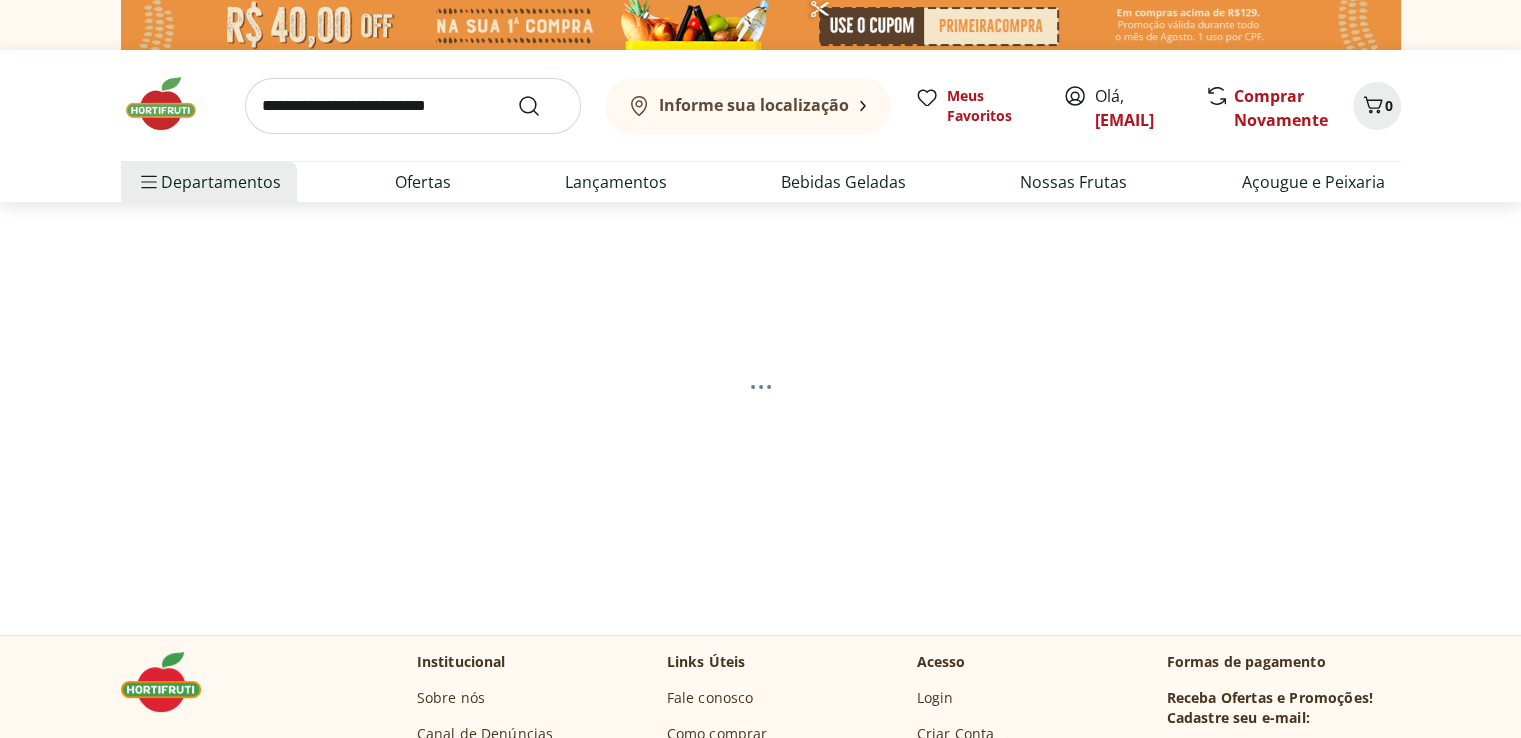 select on "**********" 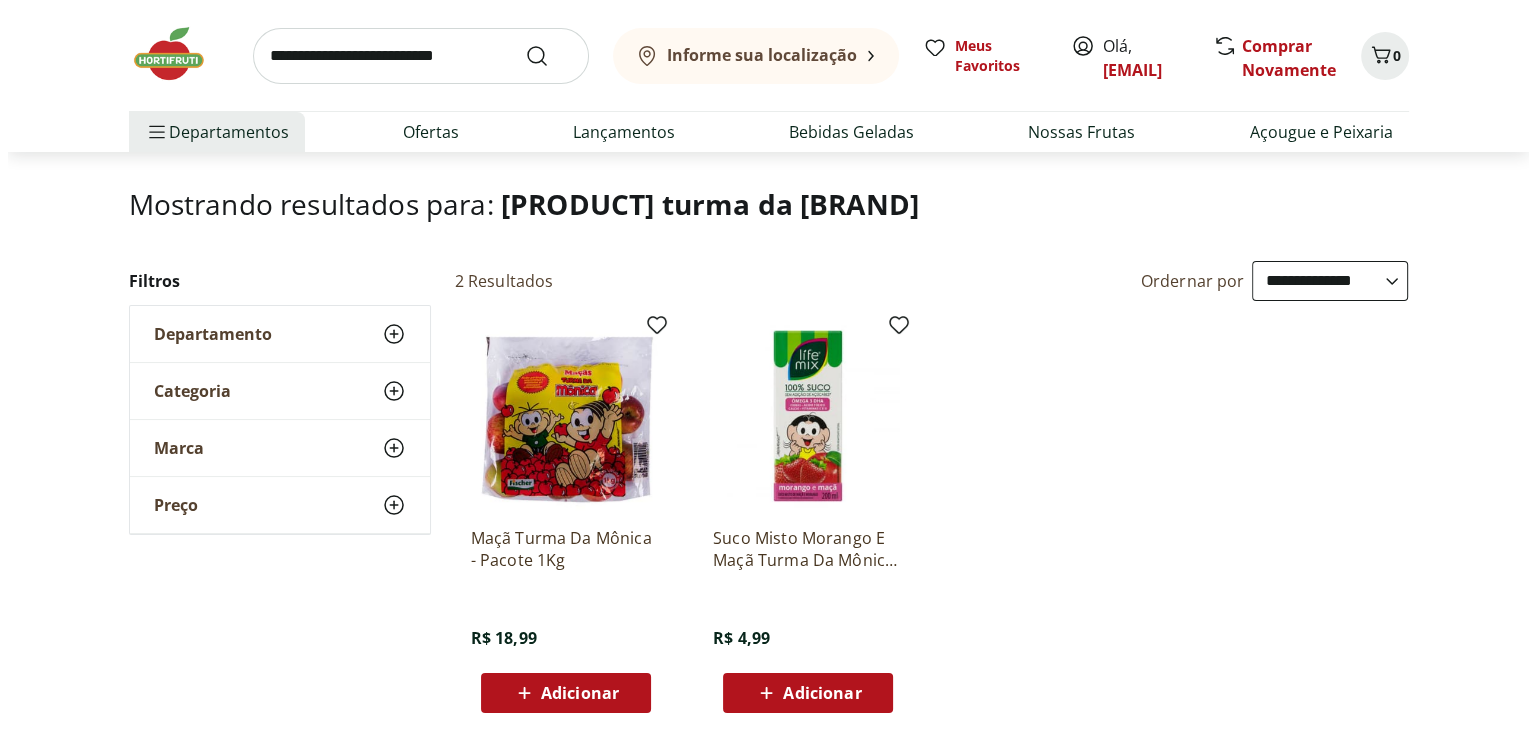 scroll, scrollTop: 200, scrollLeft: 0, axis: vertical 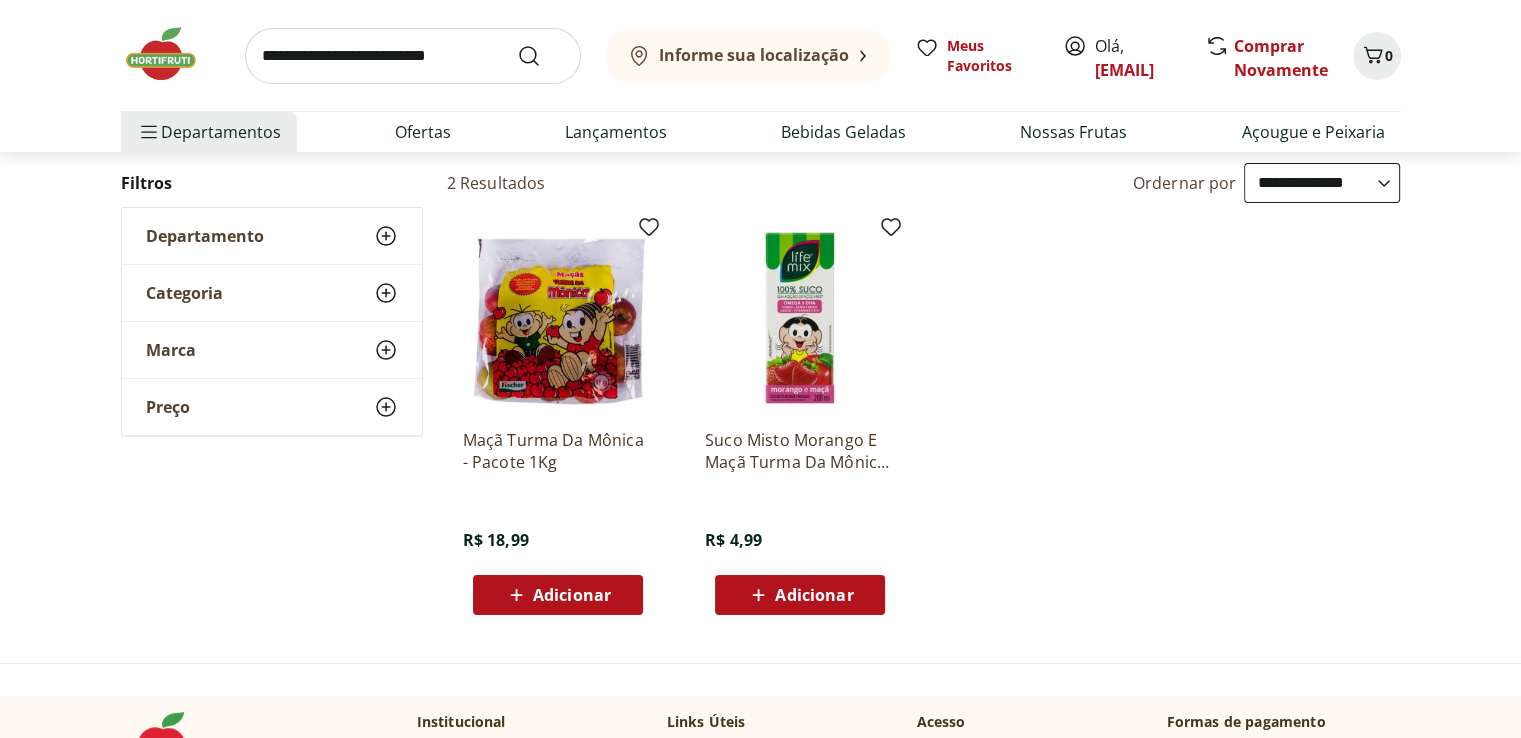 click on "Adicionar" at bounding box center (572, 595) 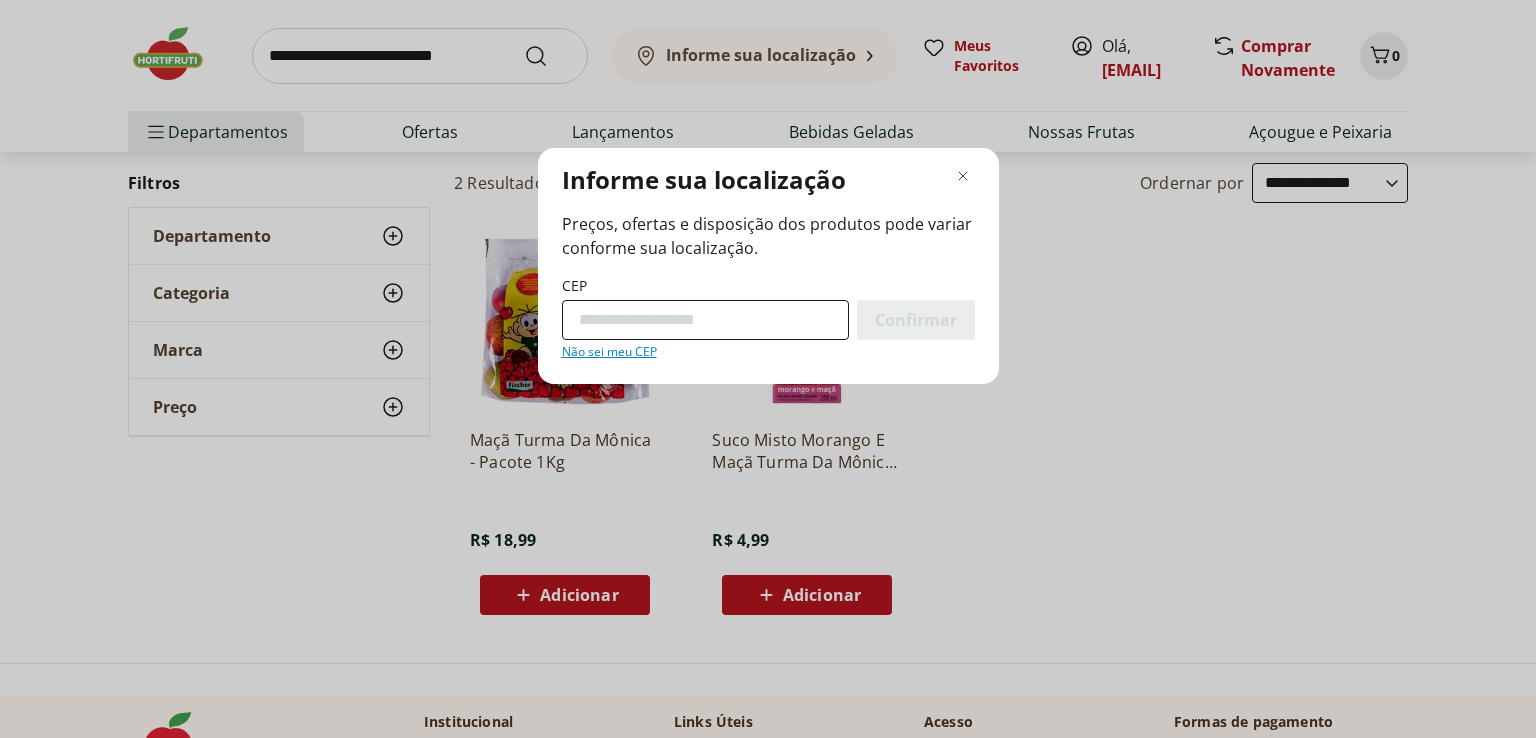 click on "CEP" at bounding box center [705, 320] 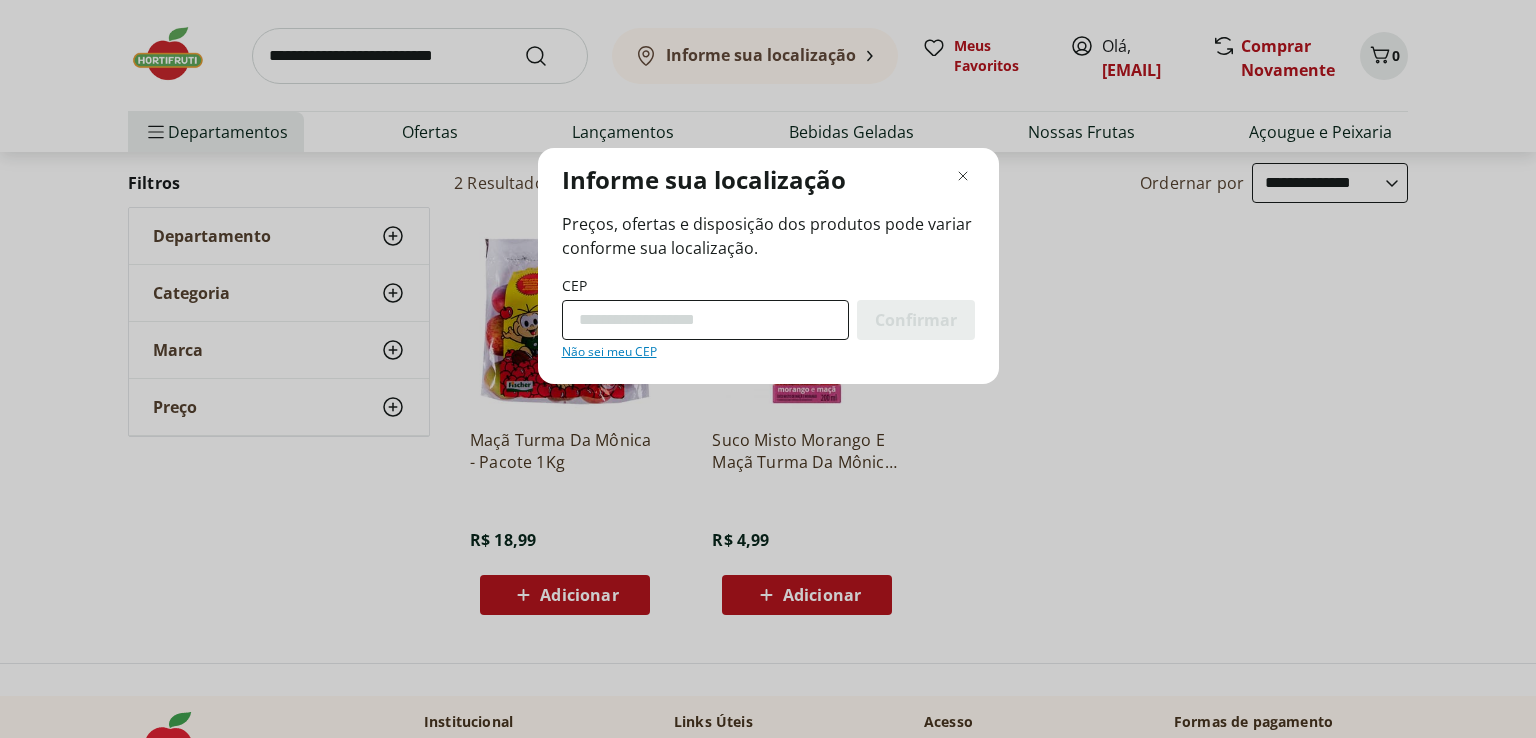 type on "*********" 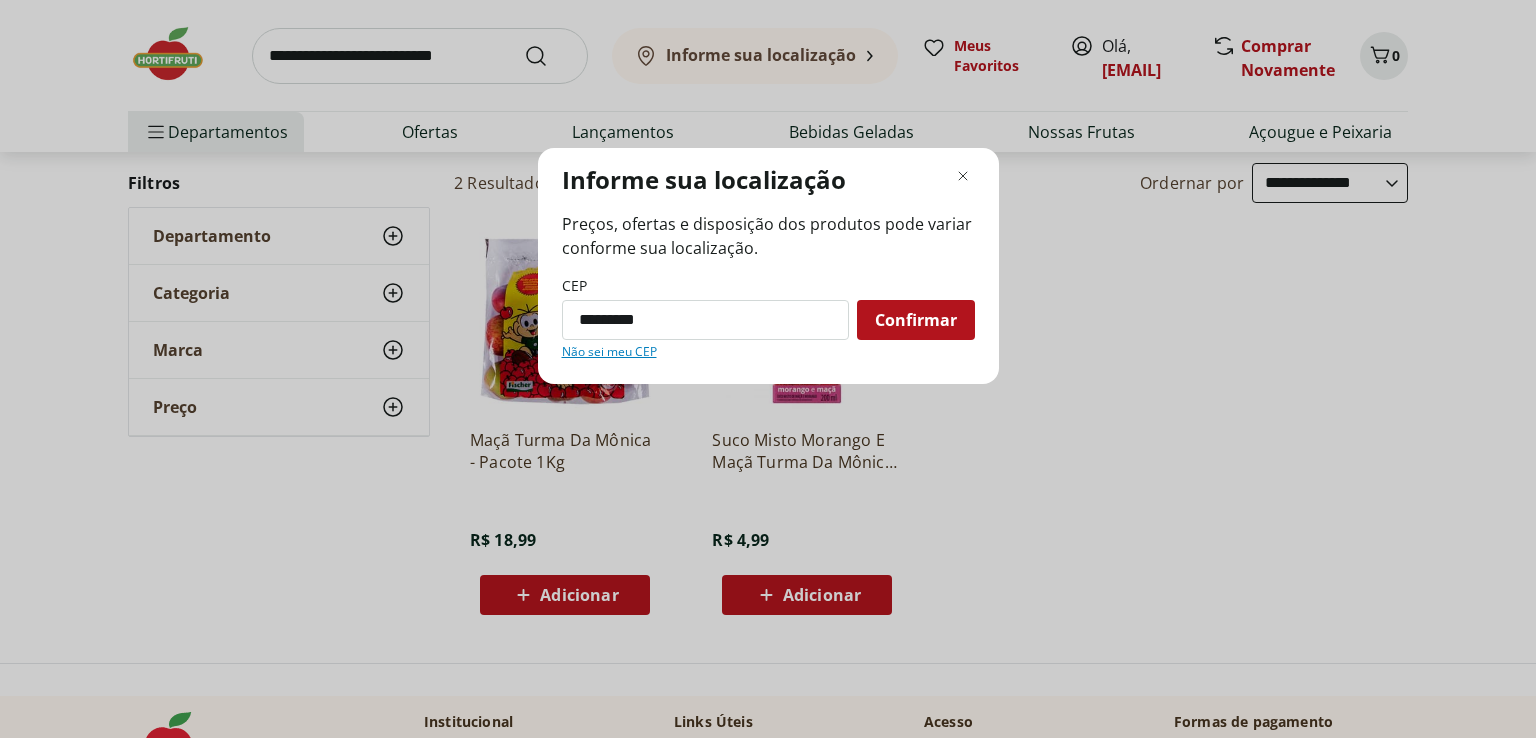 click on "Confirmar" at bounding box center [916, 320] 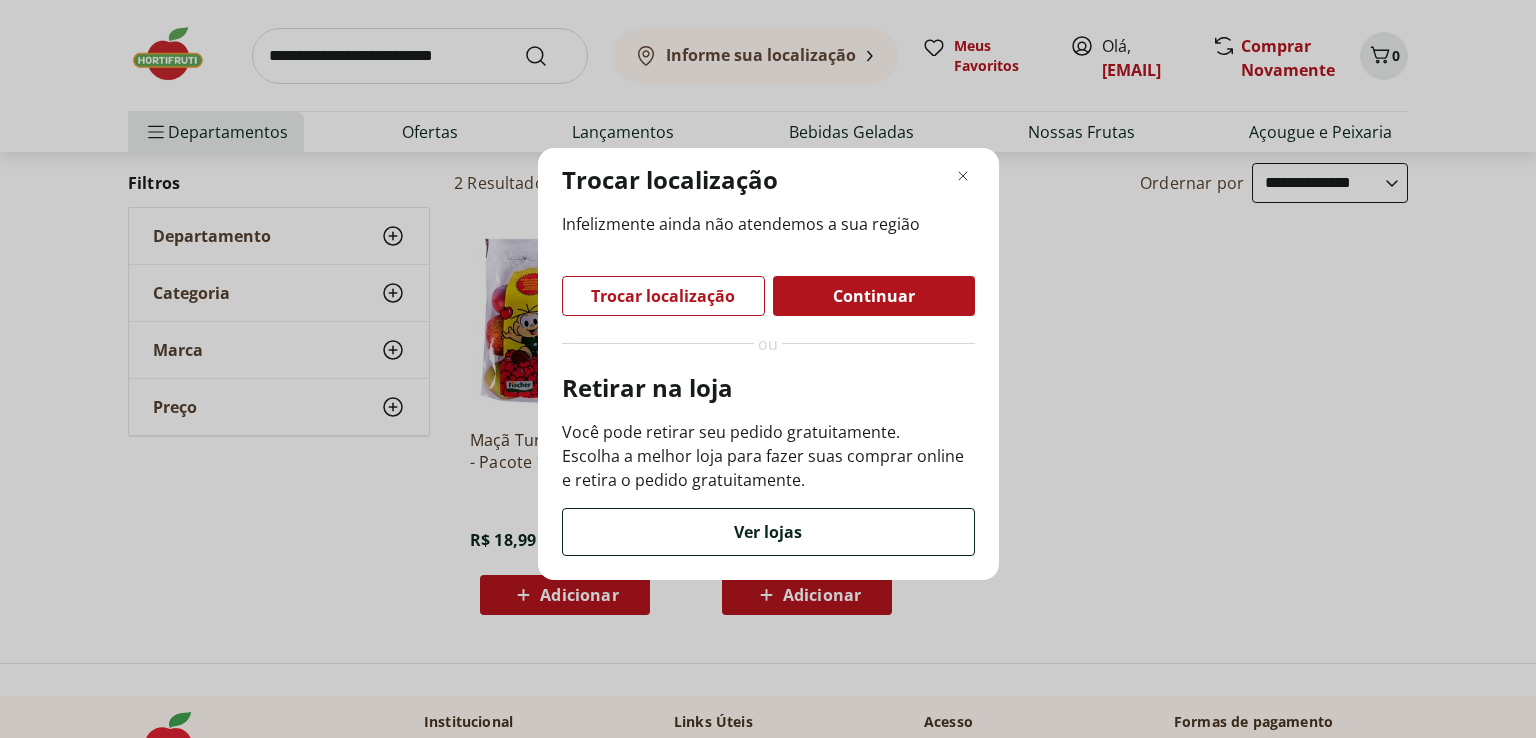 click on "Ver lojas" at bounding box center [768, 532] 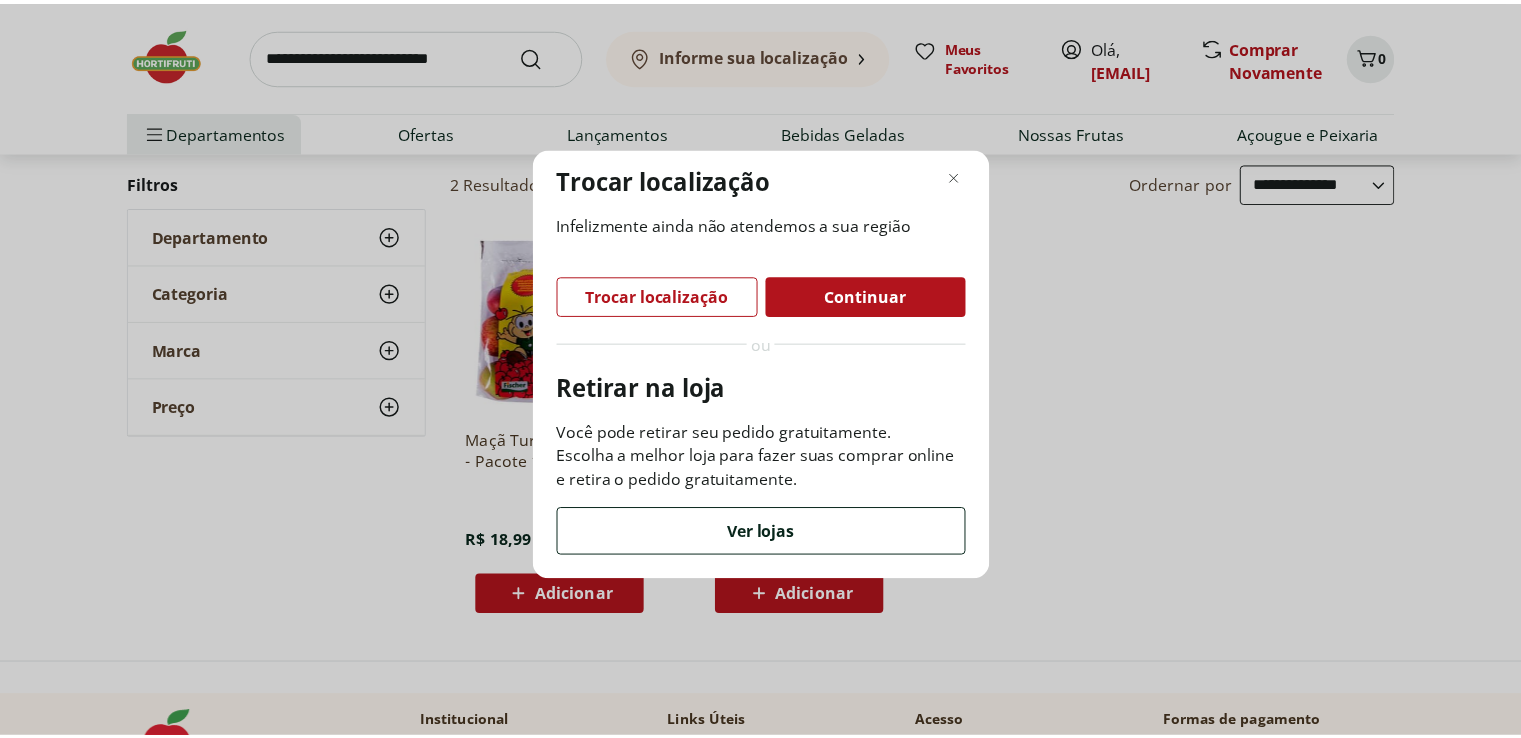 scroll, scrollTop: 0, scrollLeft: 0, axis: both 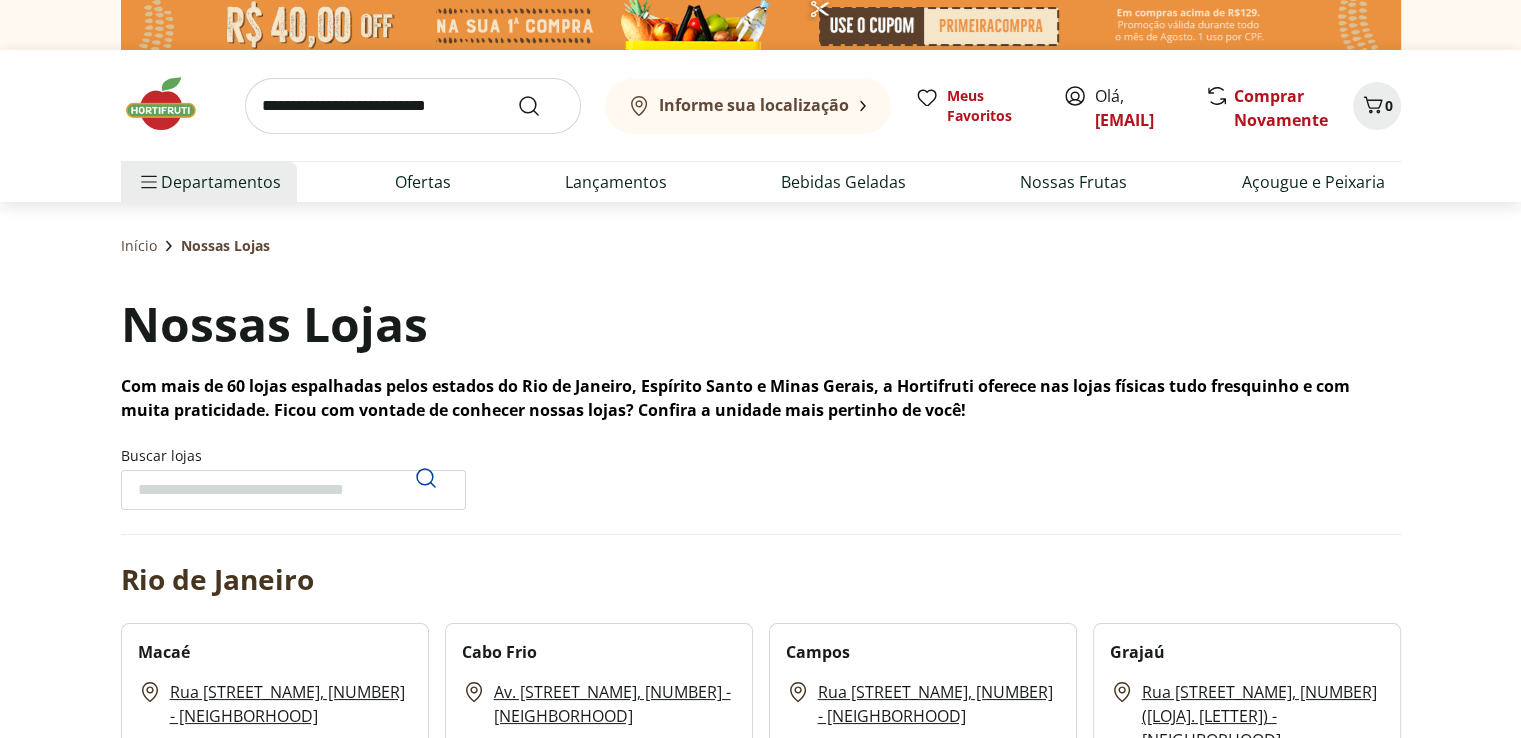 click on "Buscar lojas" at bounding box center (293, 490) 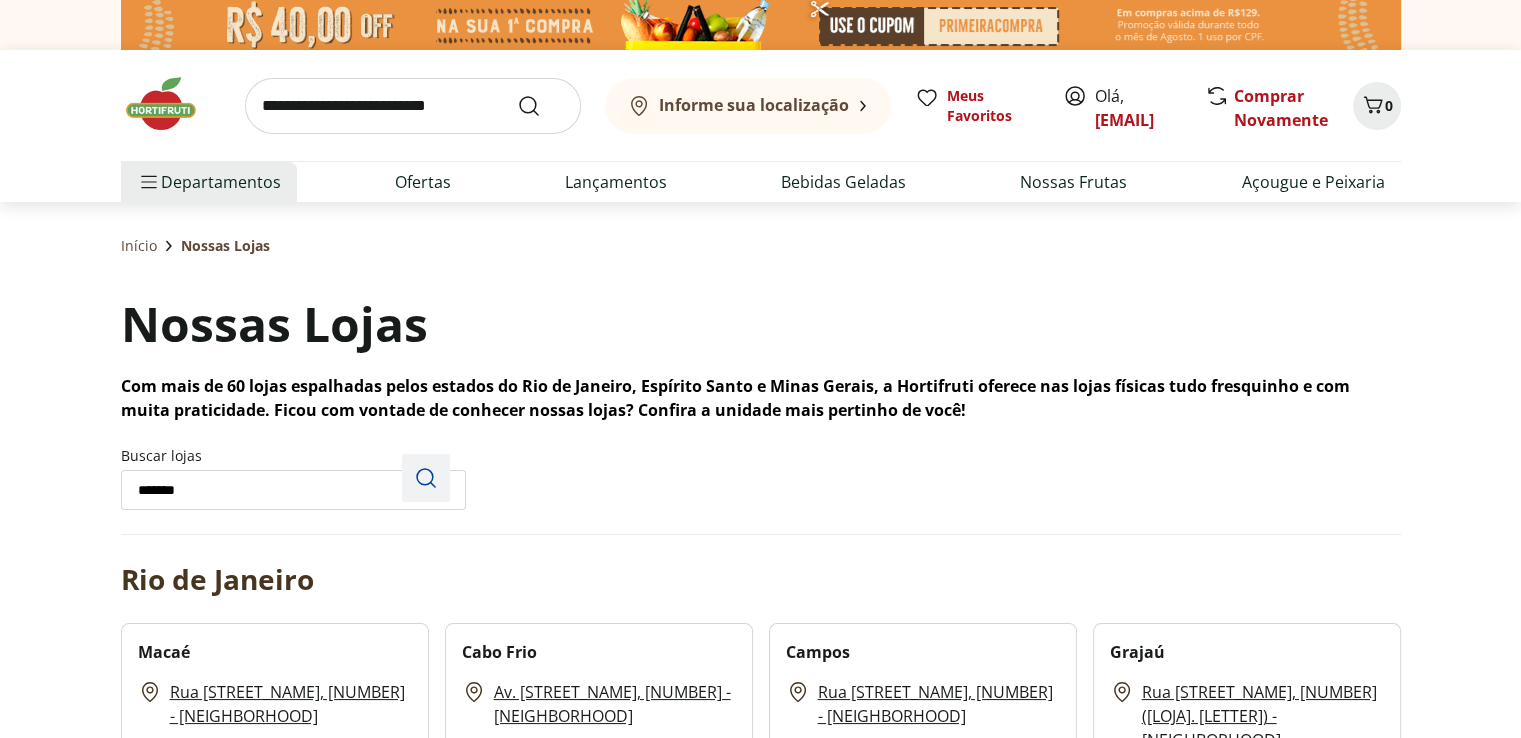click 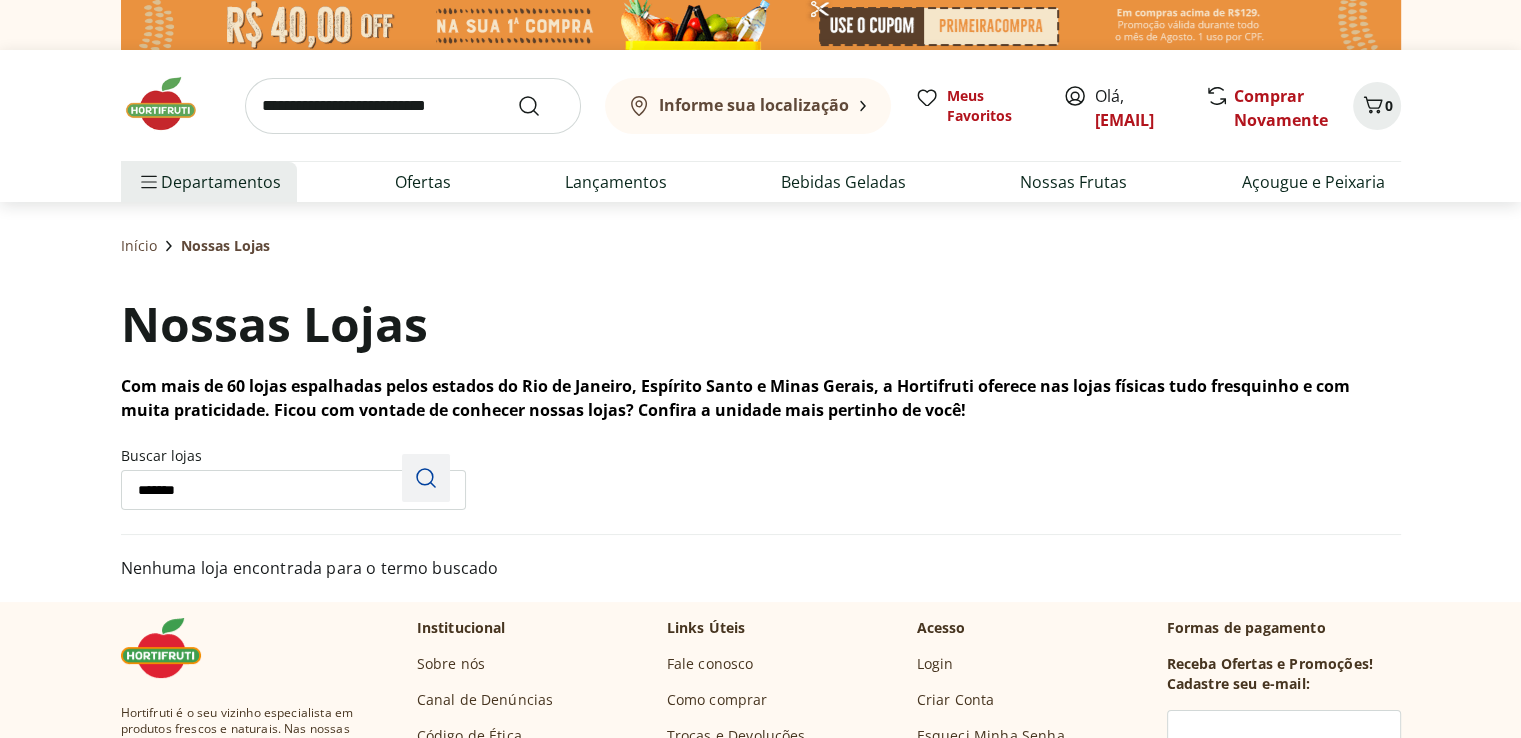 click 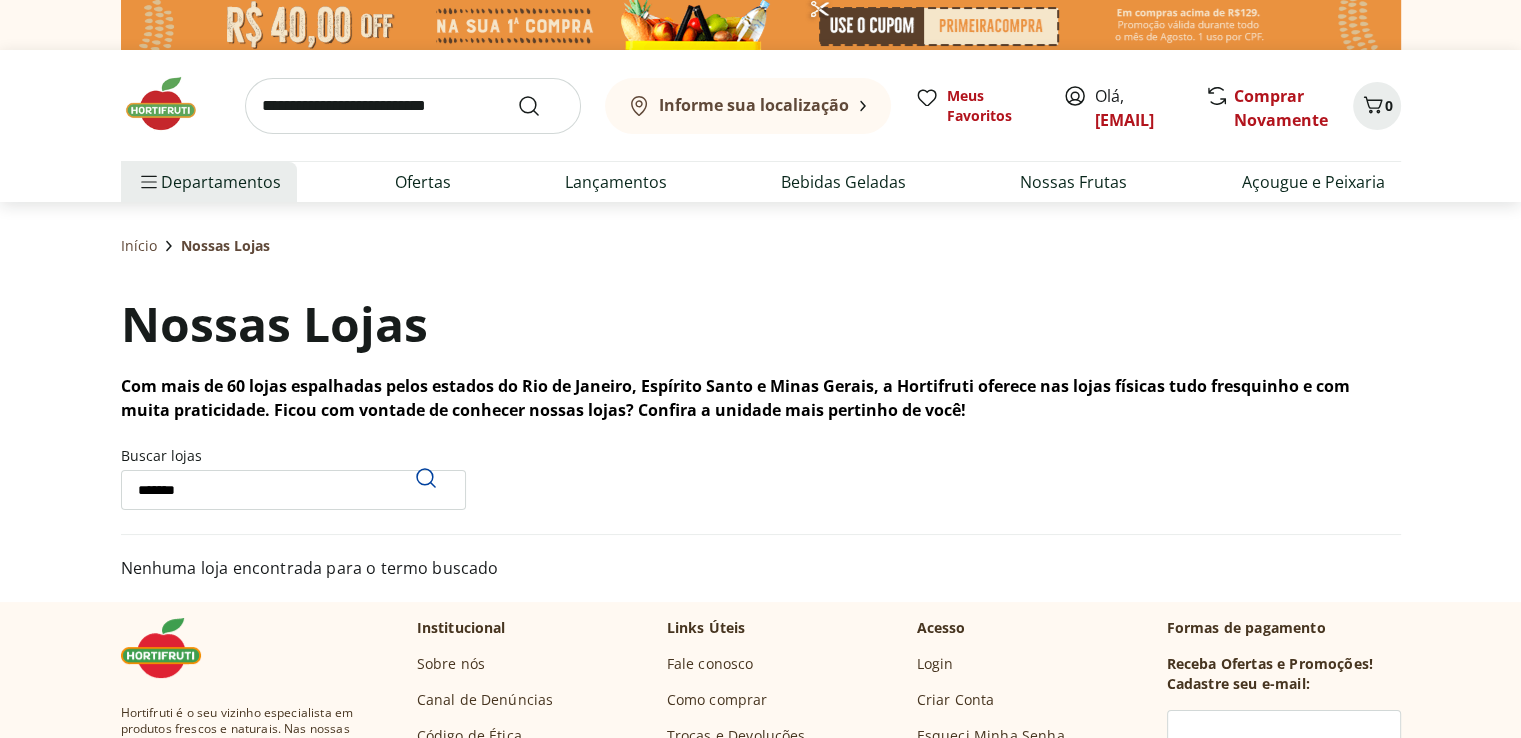 click on "*******" at bounding box center [293, 490] 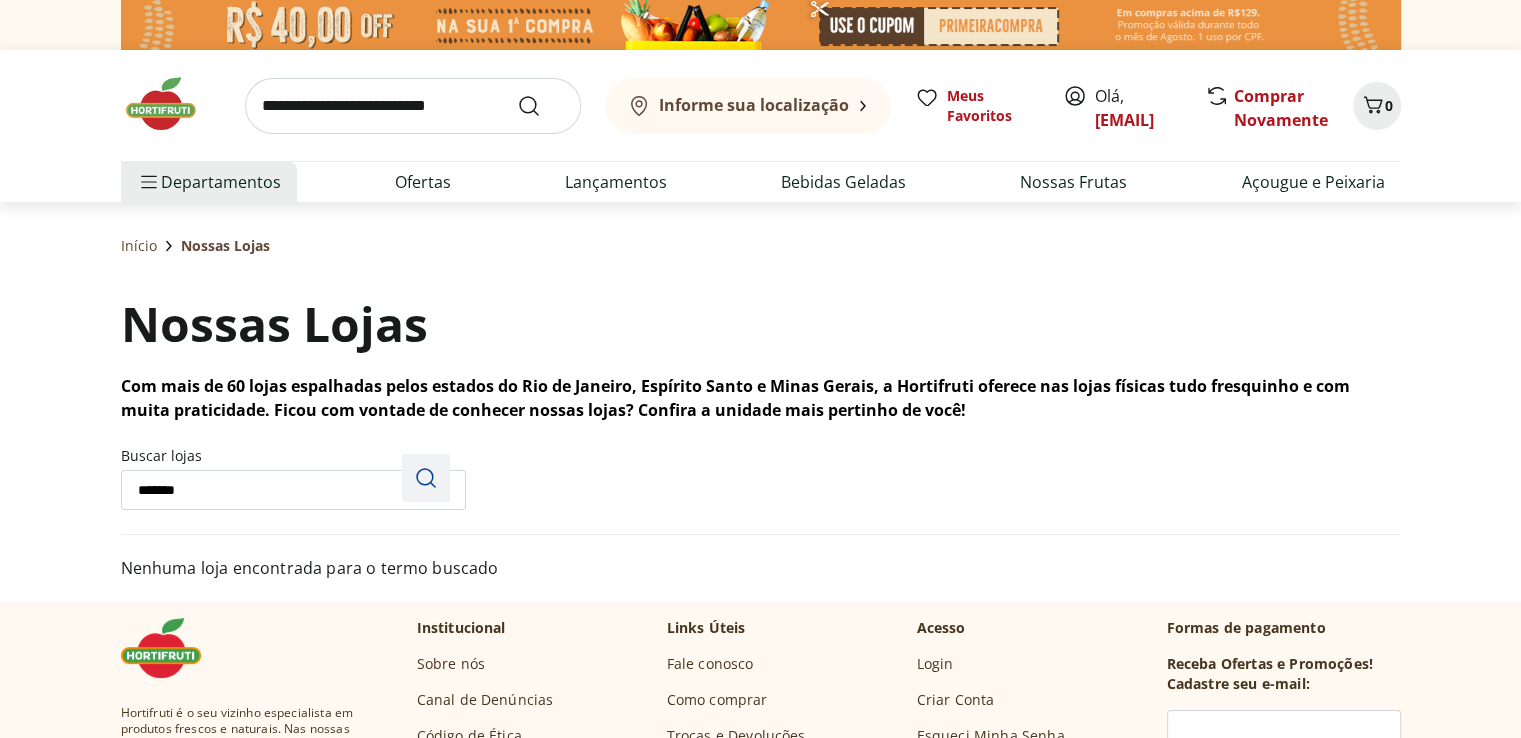 type on "*******" 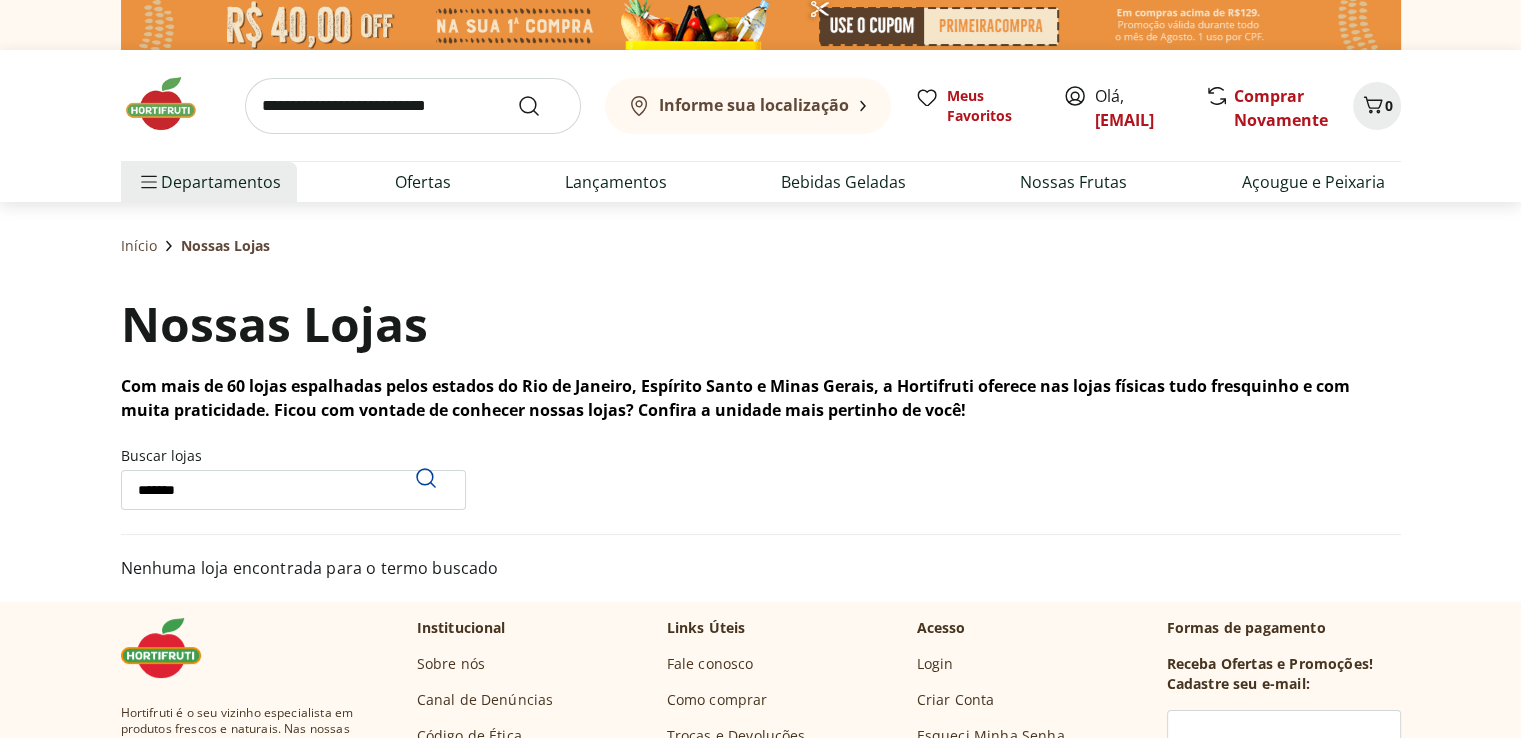 drag, startPoint x: 298, startPoint y: 485, endPoint x: 1, endPoint y: 416, distance: 304.90982 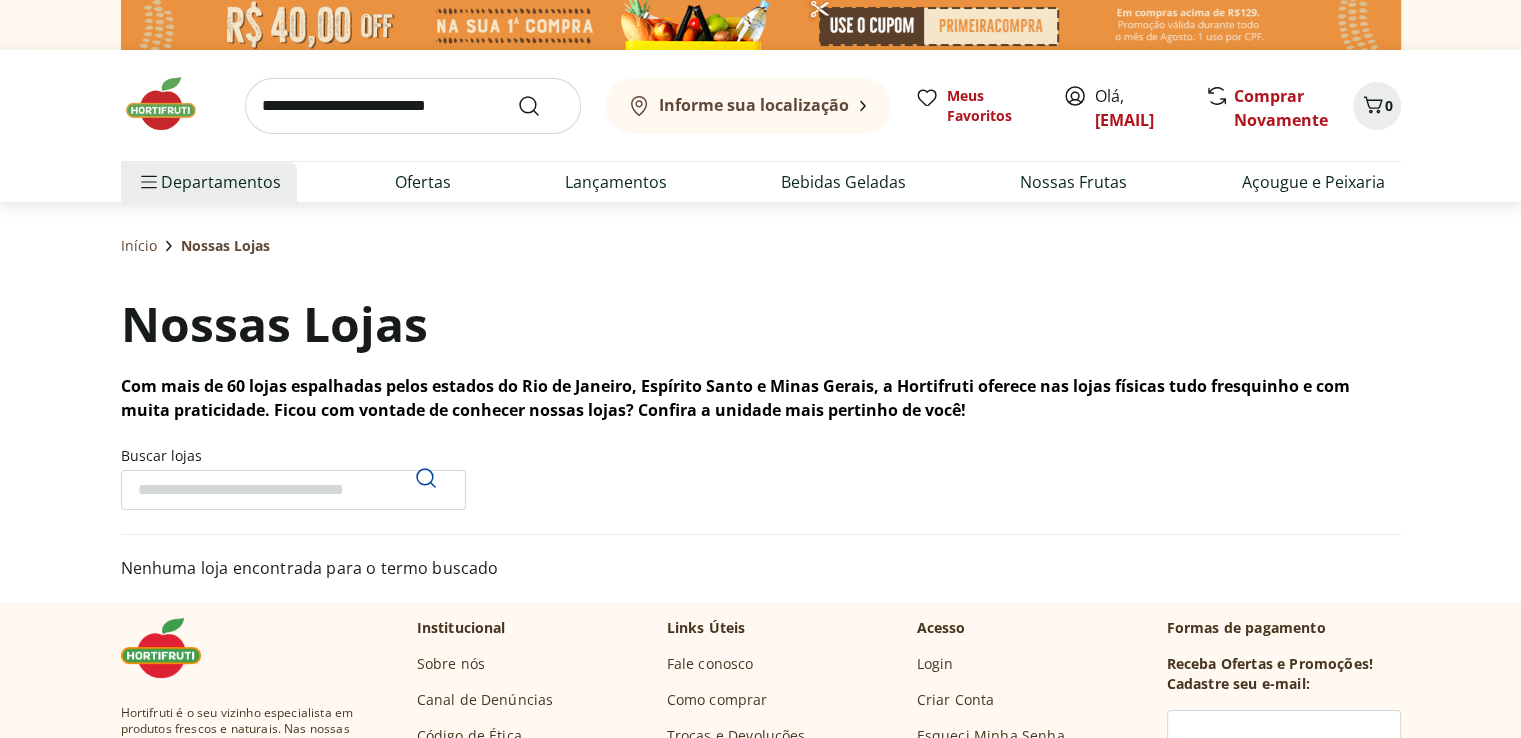 type 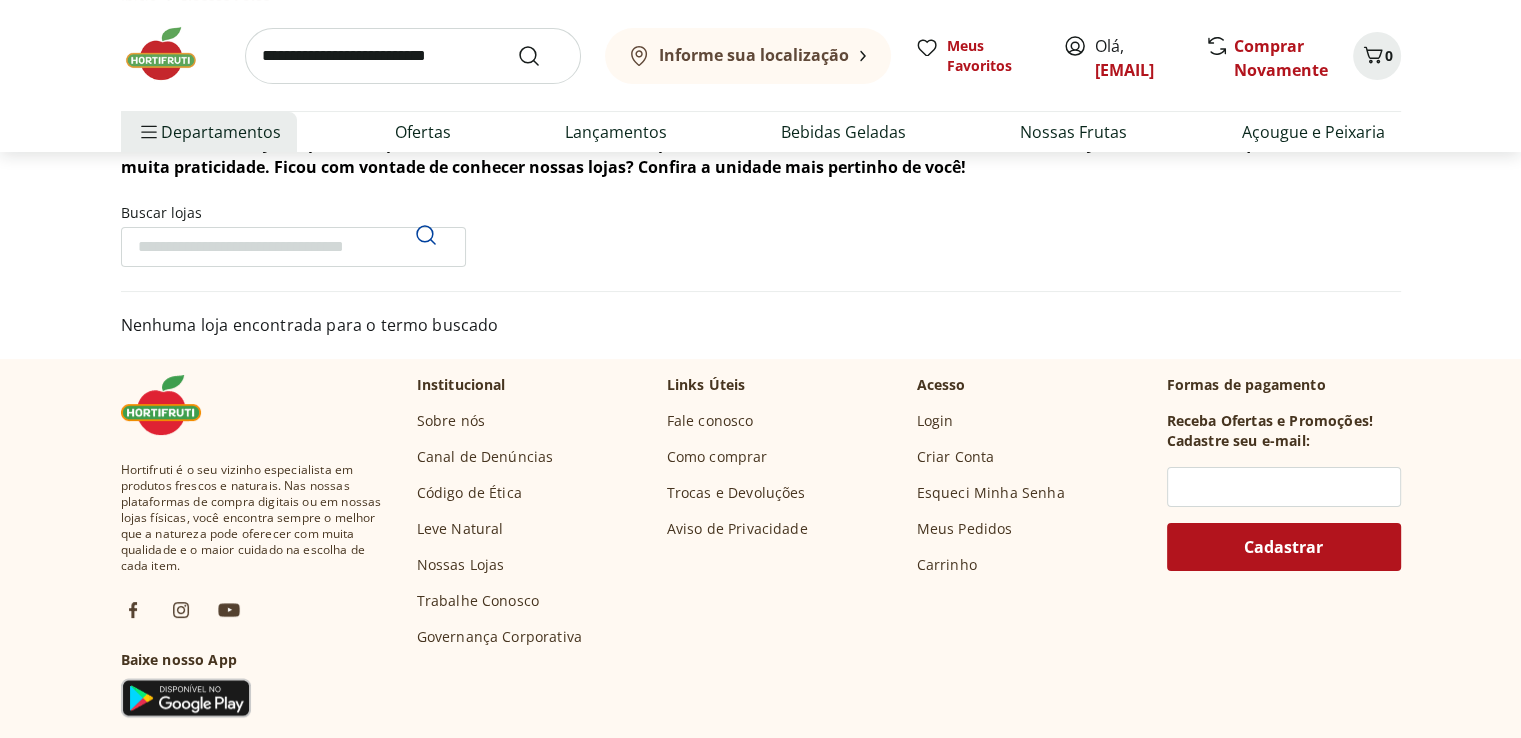 scroll, scrollTop: 0, scrollLeft: 0, axis: both 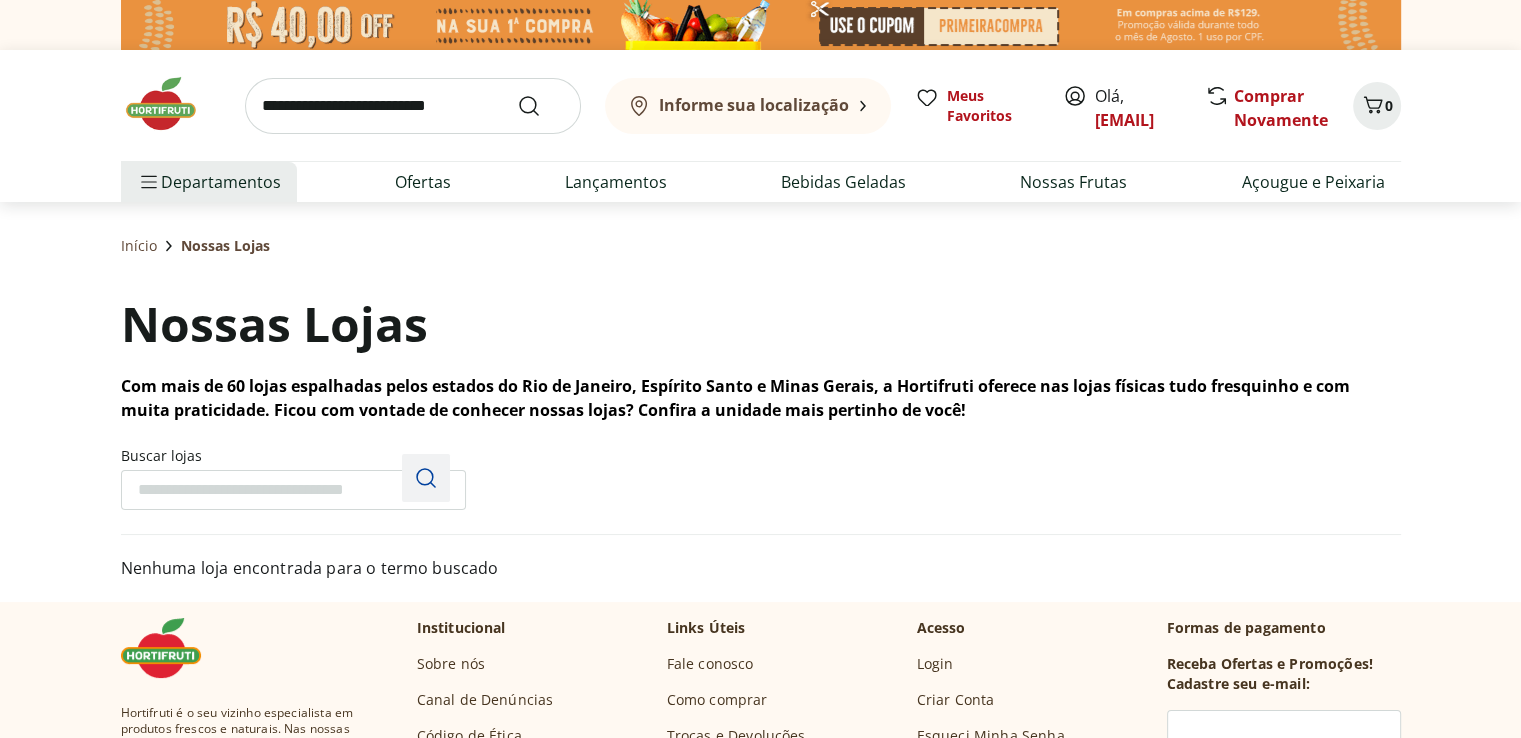 click 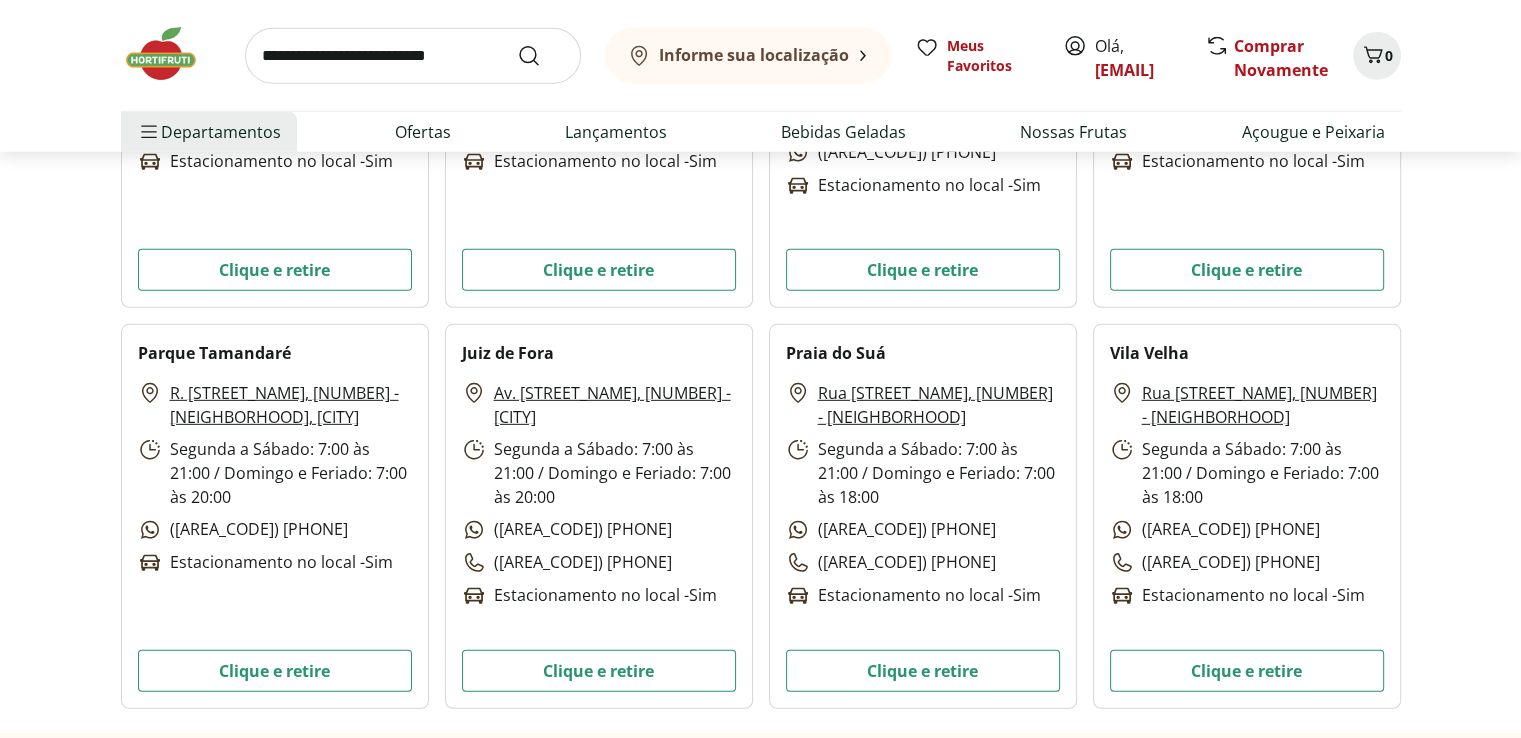 scroll, scrollTop: 6000, scrollLeft: 0, axis: vertical 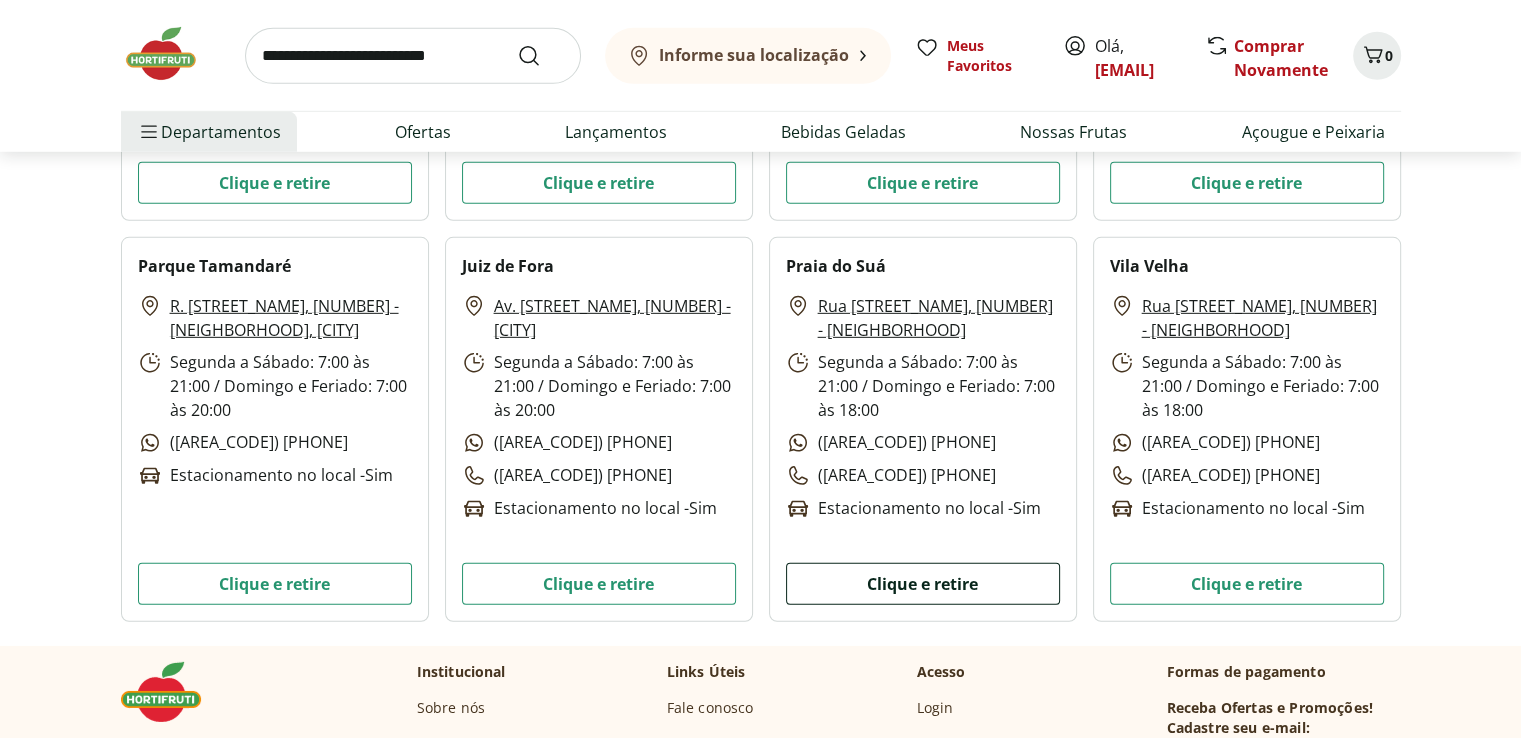 click on "Clique e retire" at bounding box center (923, 584) 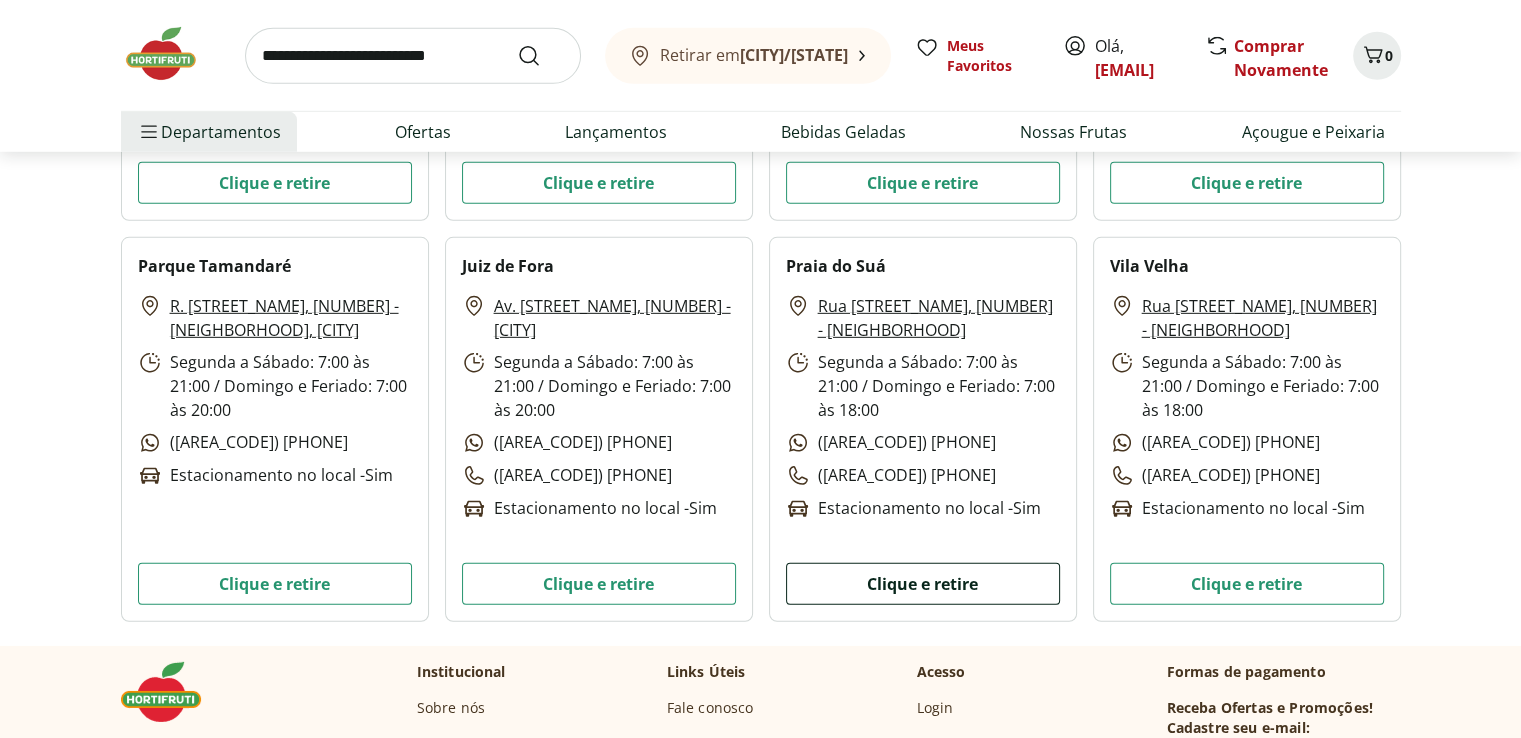 click on "Clique e retire" at bounding box center [923, 584] 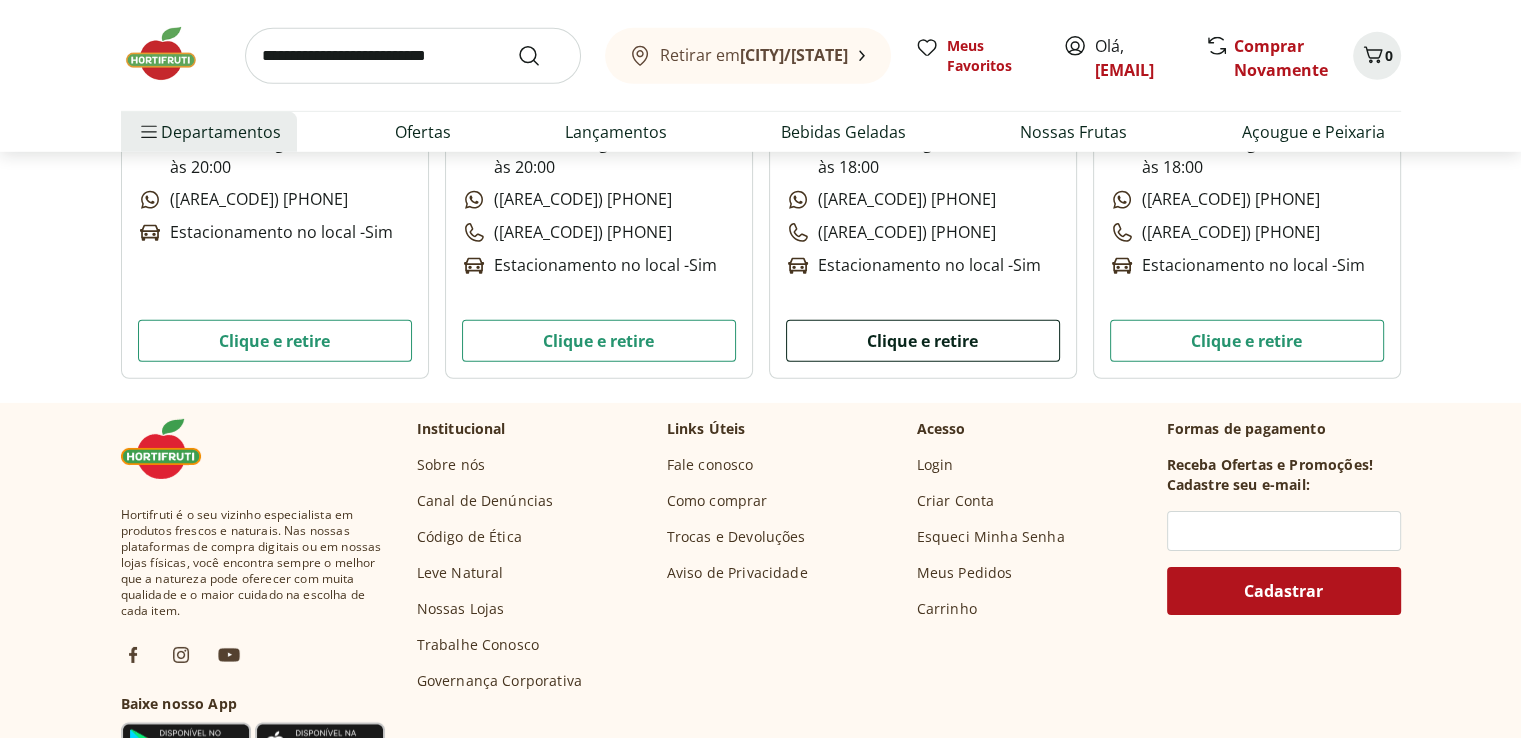 scroll, scrollTop: 6400, scrollLeft: 0, axis: vertical 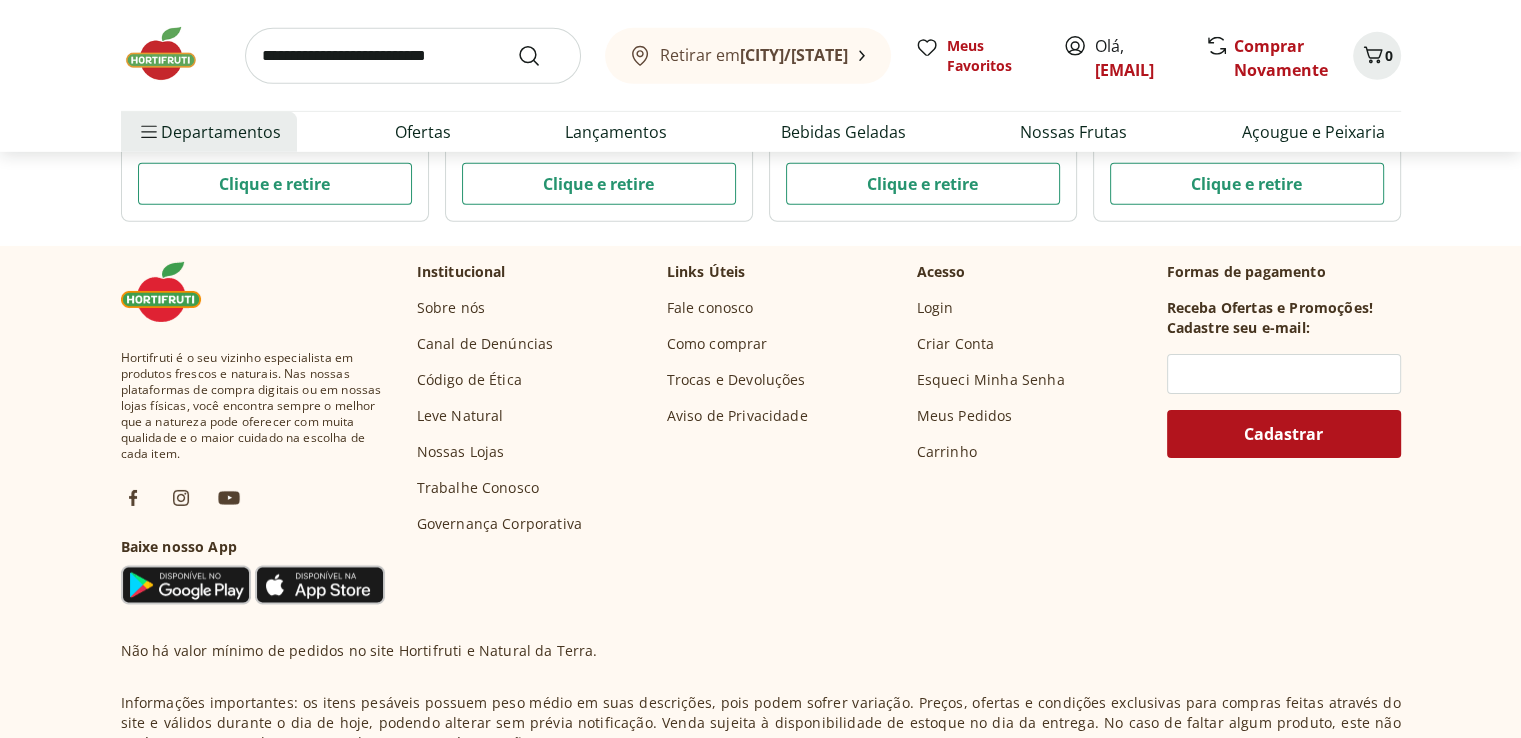 click on "Praia do Suá Rua Ferreira Coelho, 69 - Praia do Suá Segunda a Sábado: 7:00 às 21:00 / Domingo e Feriado: 7:00 às 18:00 (21) 99922-2000 (27) 3421-3434   Estacionamento no local -  Sim Clique e retire" at bounding box center (923, 29) 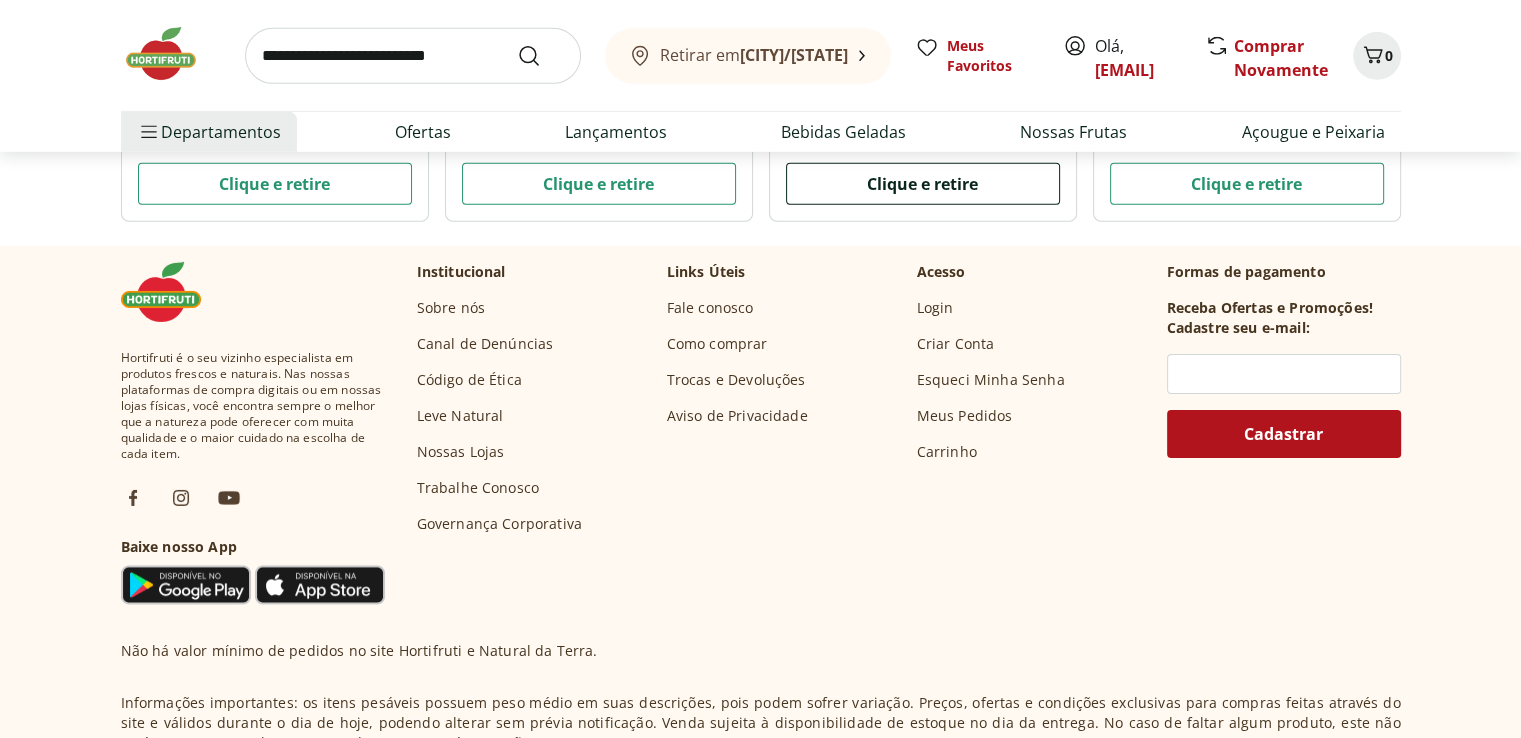 click on "Clique e retire" at bounding box center [923, 184] 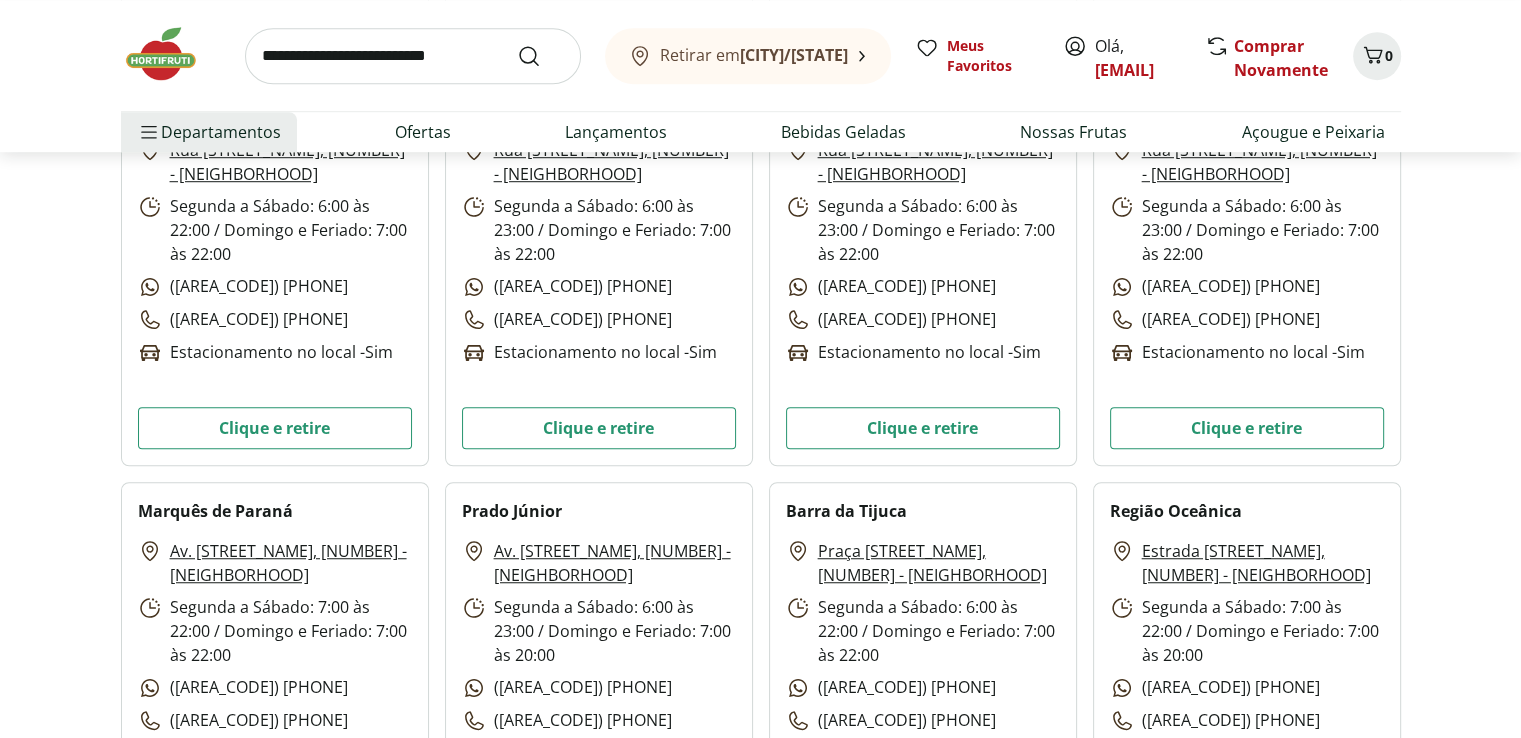 scroll, scrollTop: 1200, scrollLeft: 0, axis: vertical 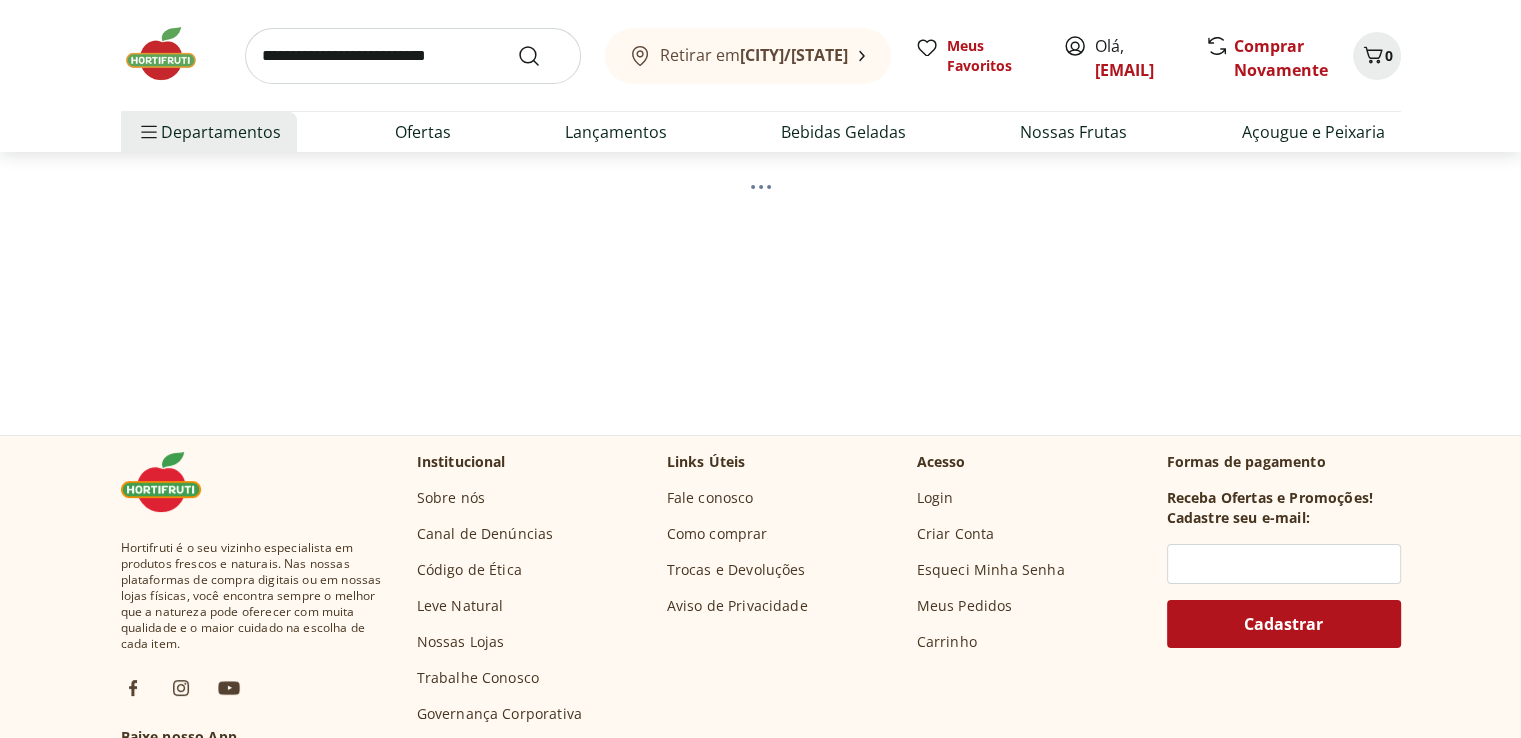 select on "**********" 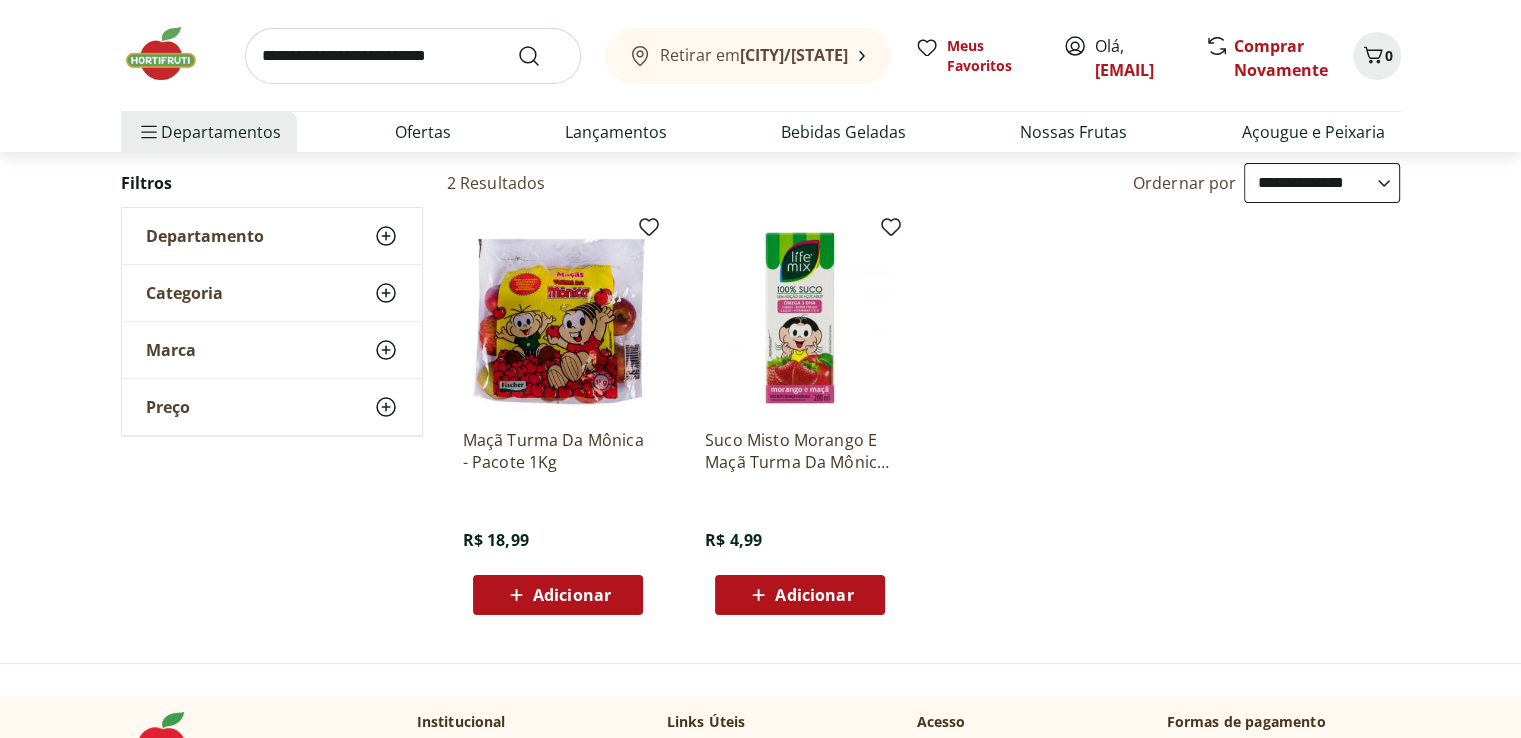 click on "Adicionar" at bounding box center [558, 595] 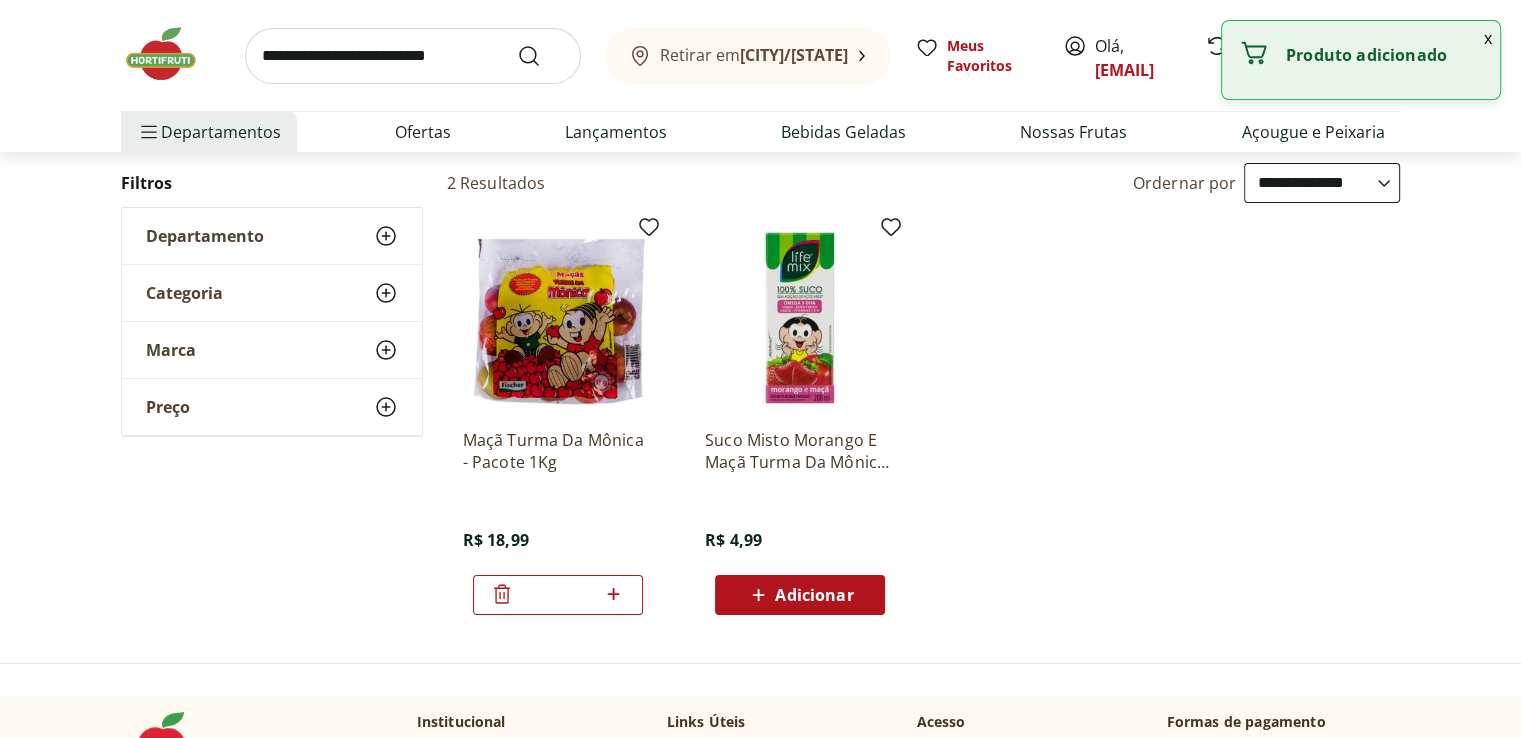 click 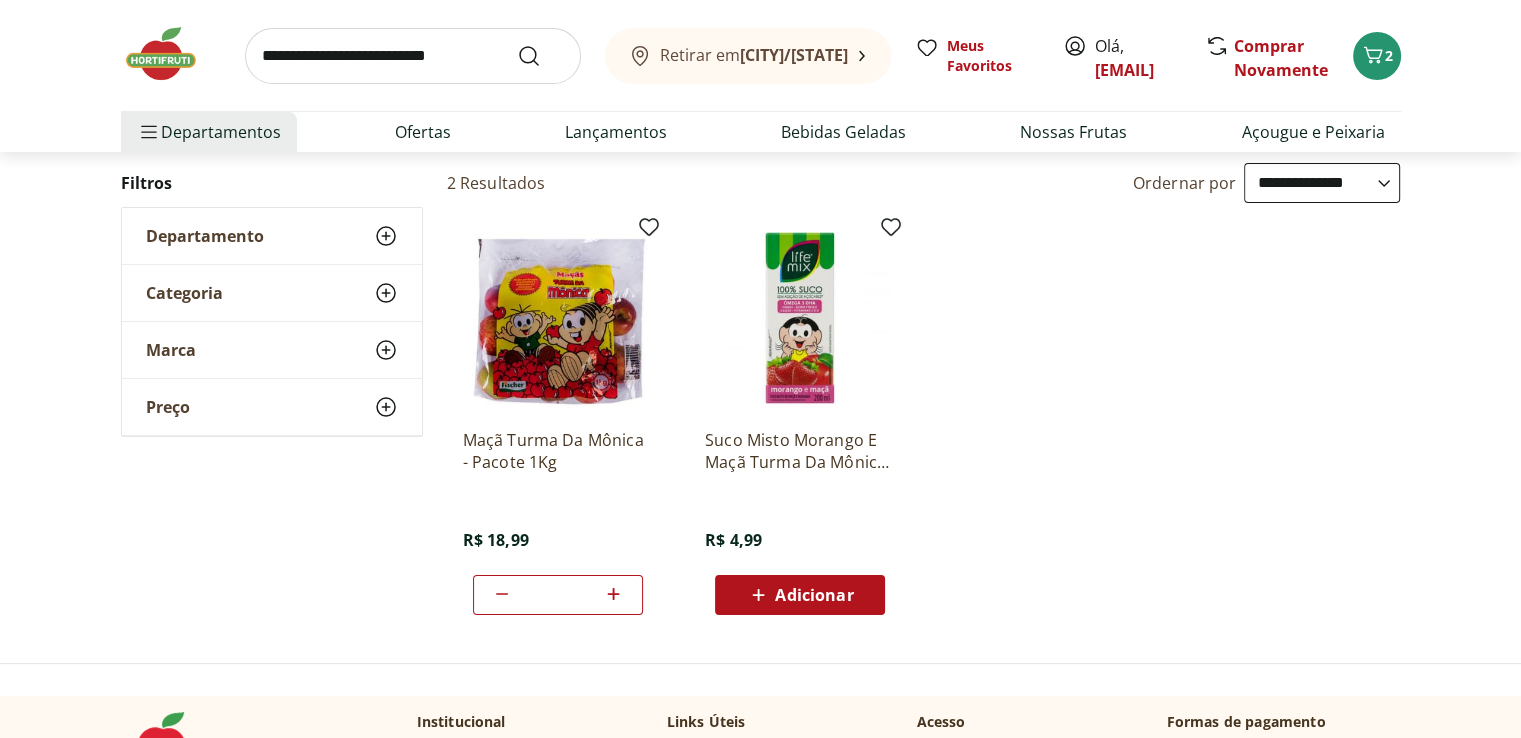 click 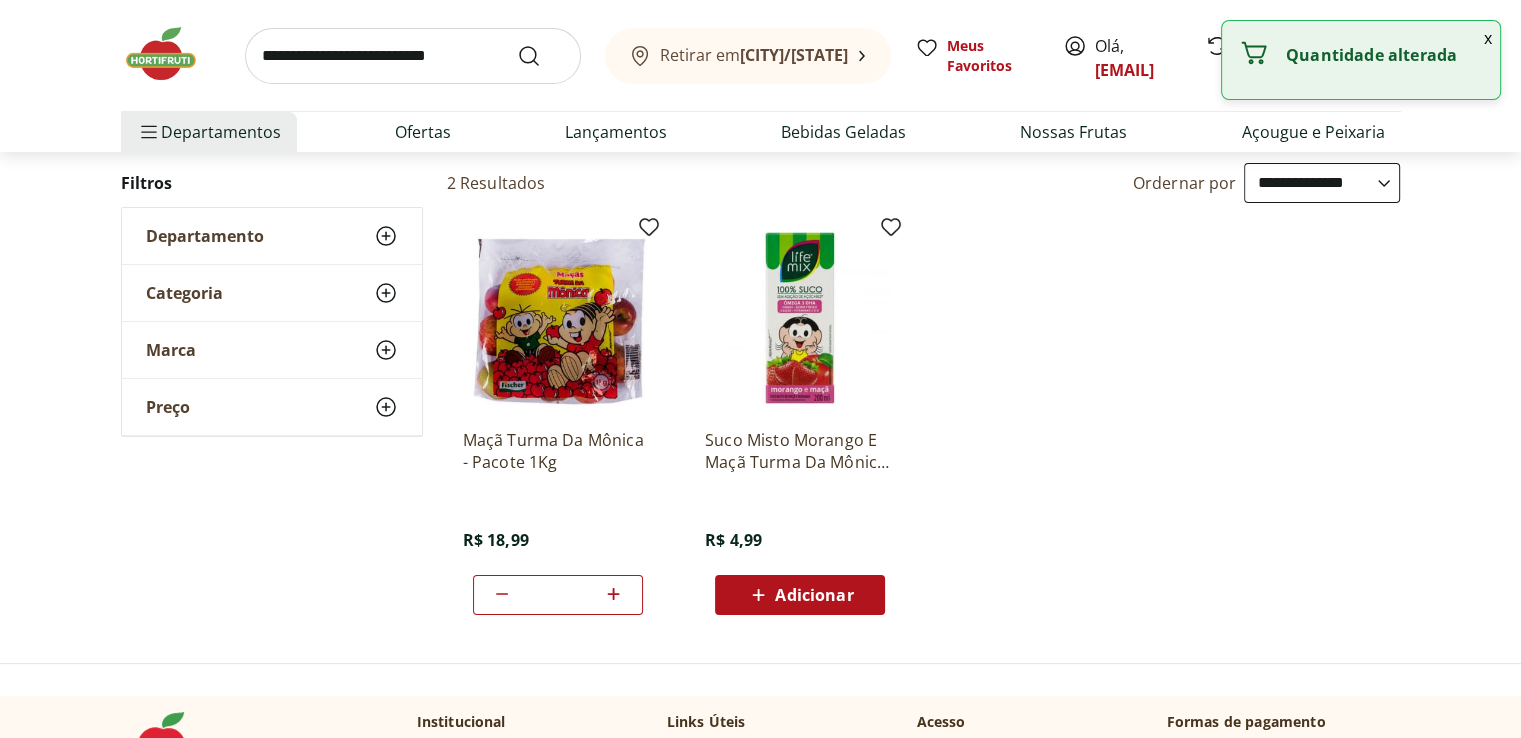 click on "Quantidade alterada" at bounding box center (1361, 55) 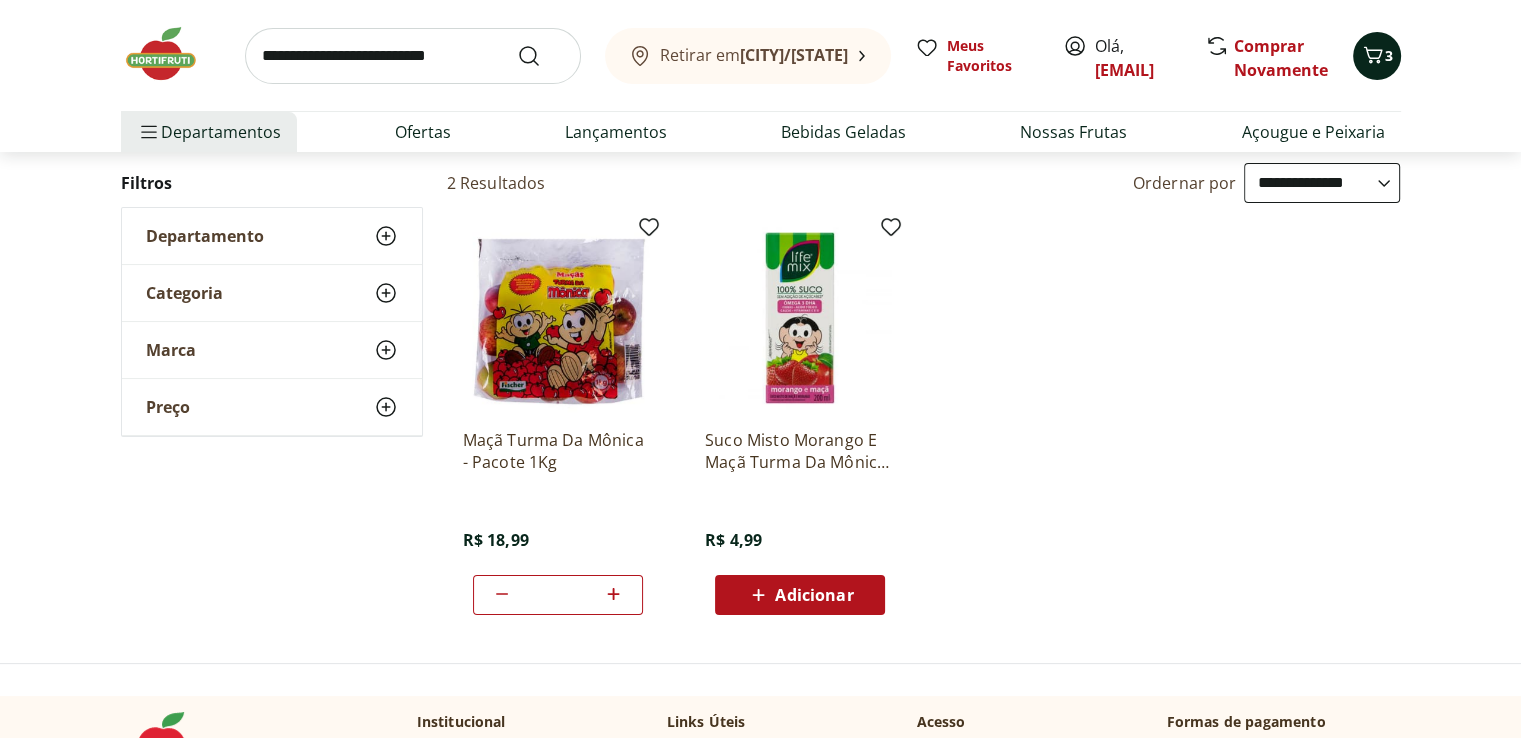 click on "3" at bounding box center [1377, 56] 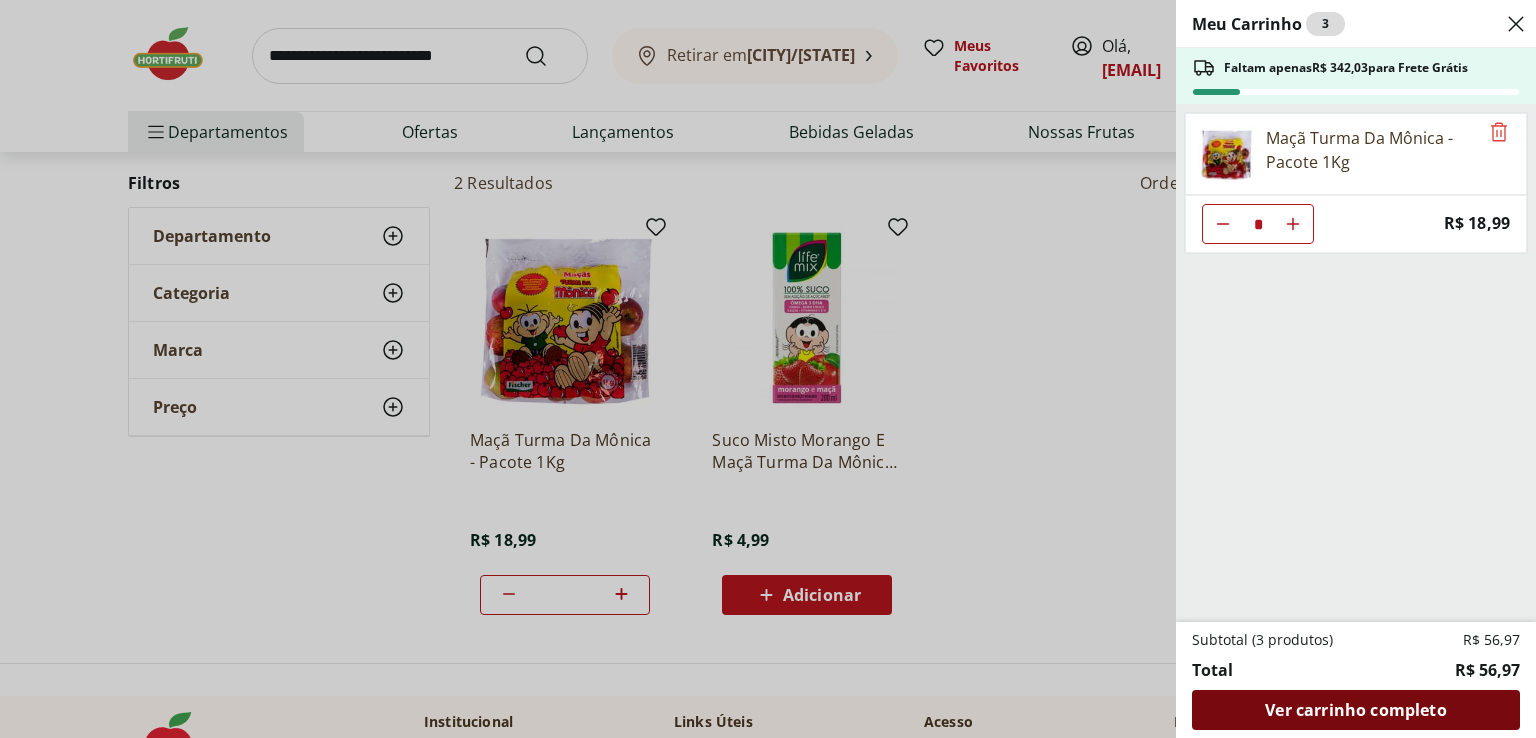 click on "Ver carrinho completo" at bounding box center [1355, 710] 